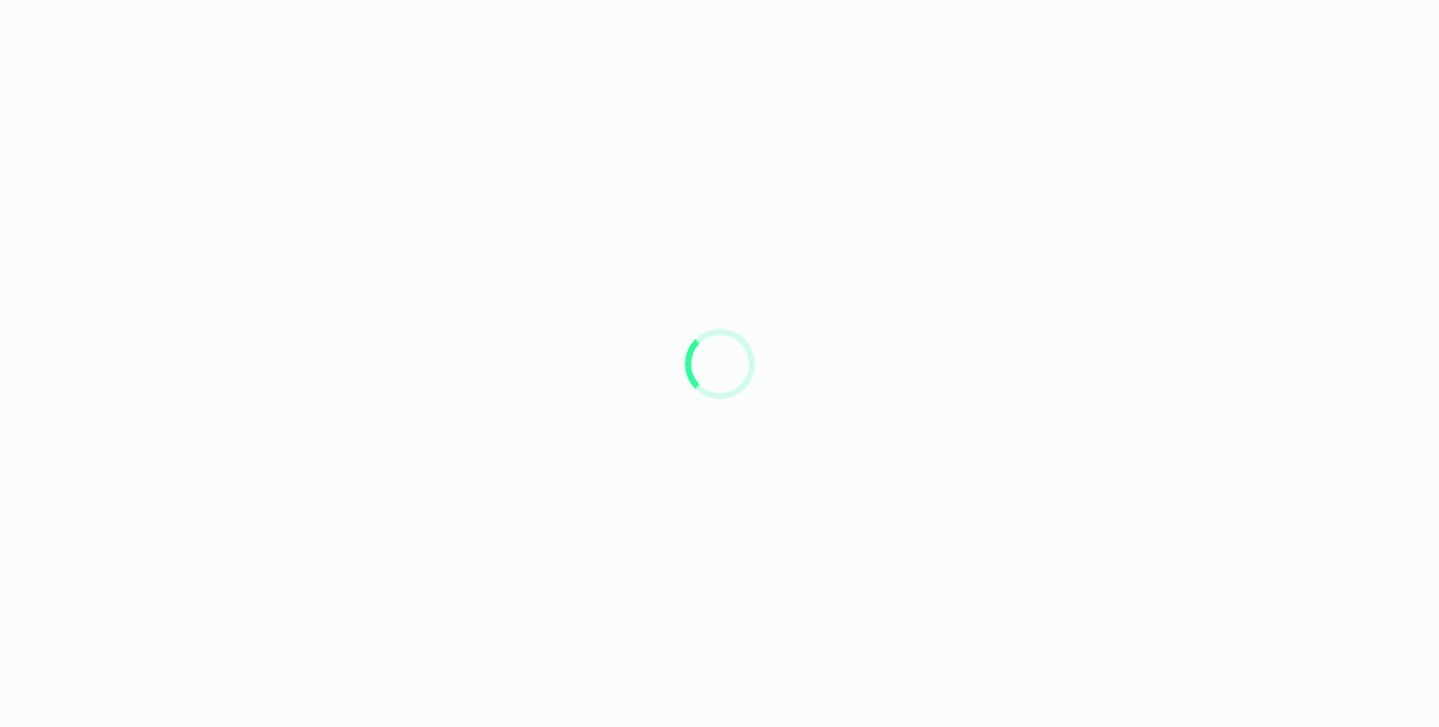 scroll, scrollTop: 0, scrollLeft: 0, axis: both 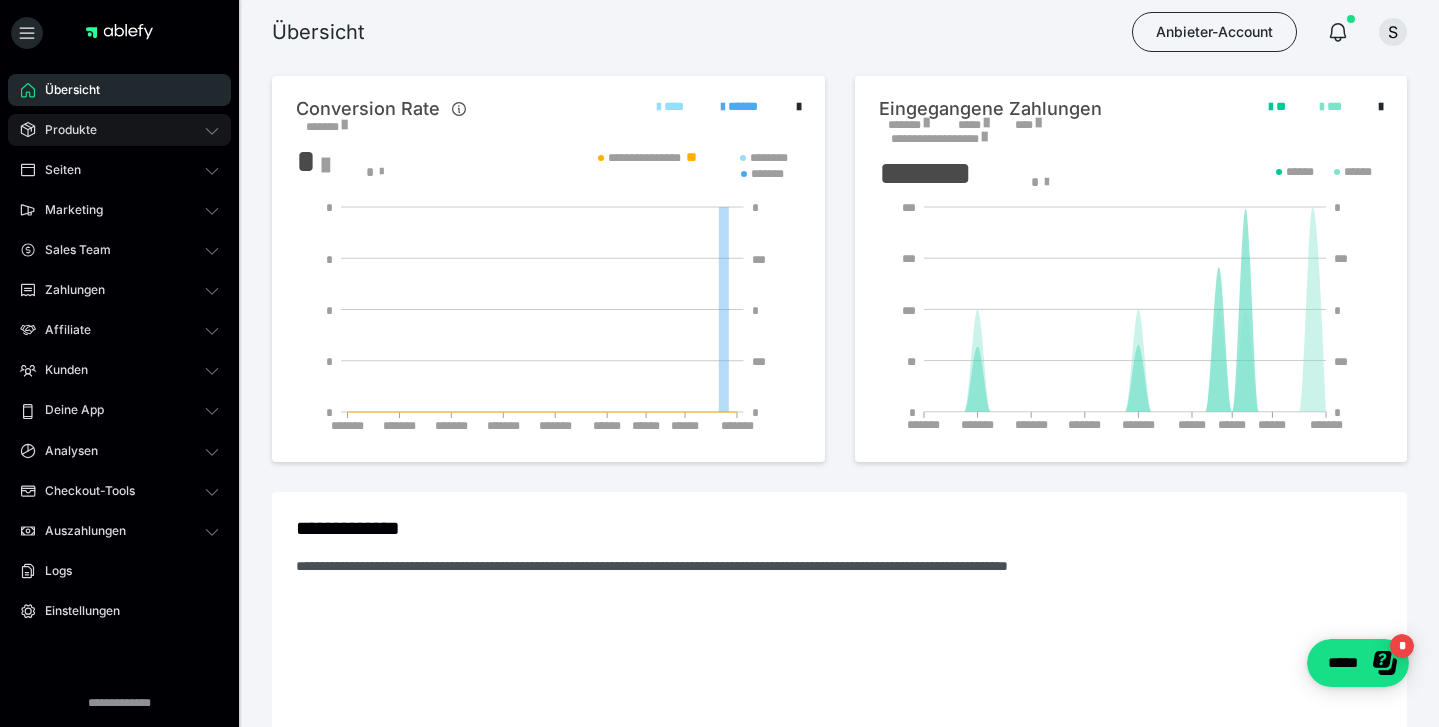 click on "Produkte" at bounding box center (119, 130) 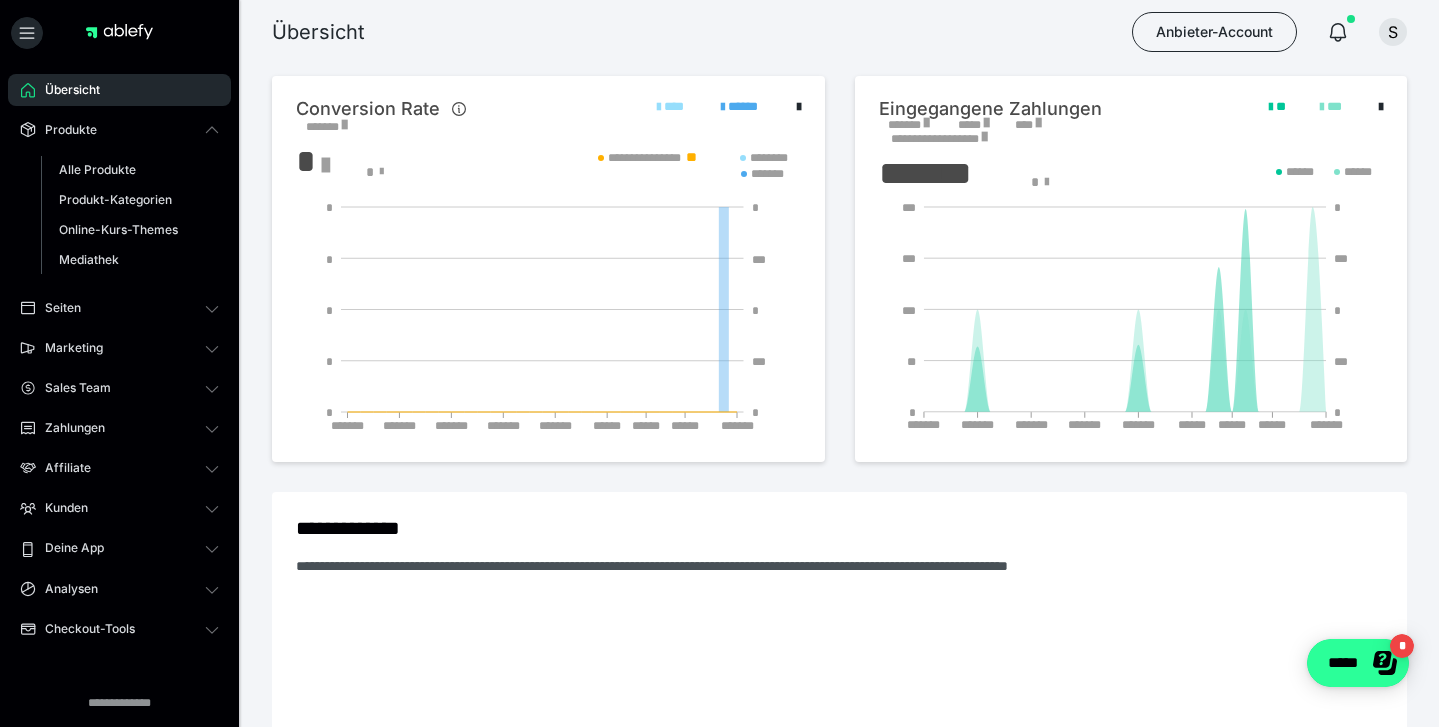 click 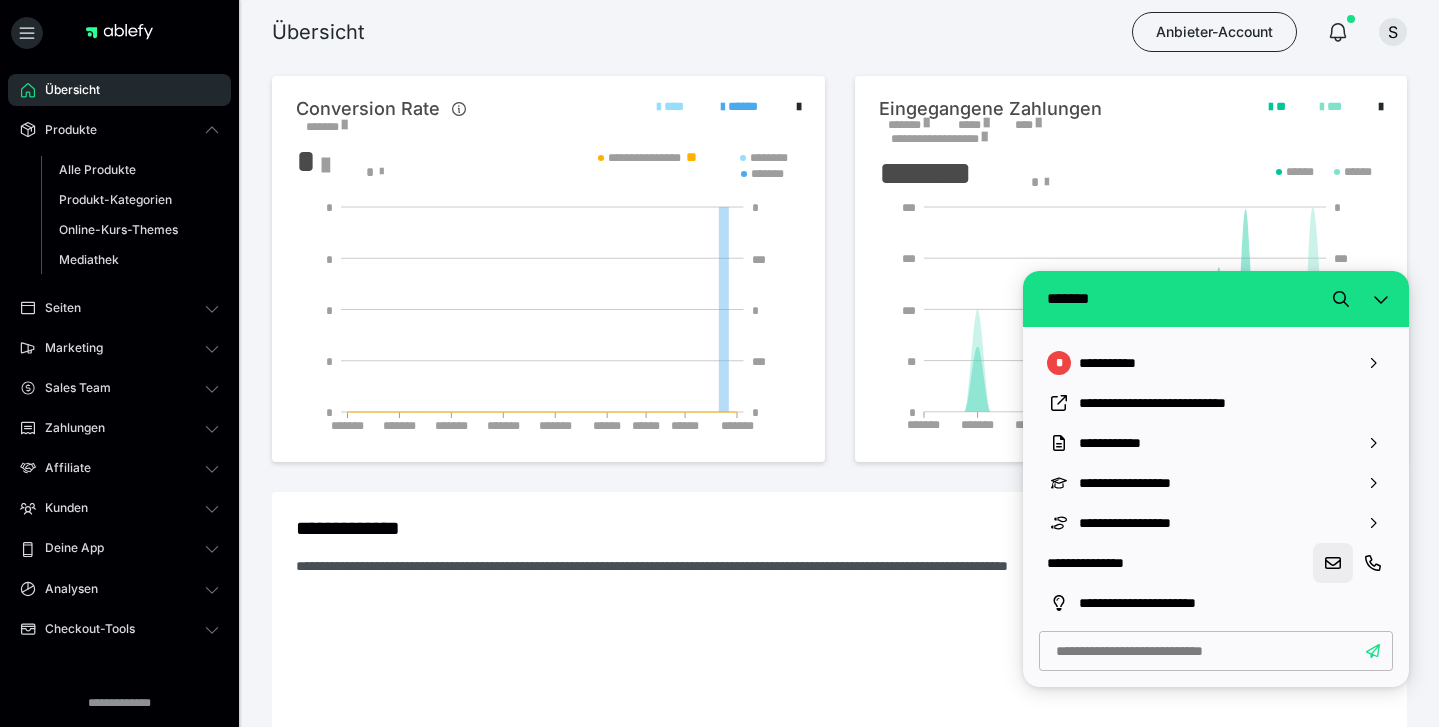 click at bounding box center [1333, 563] 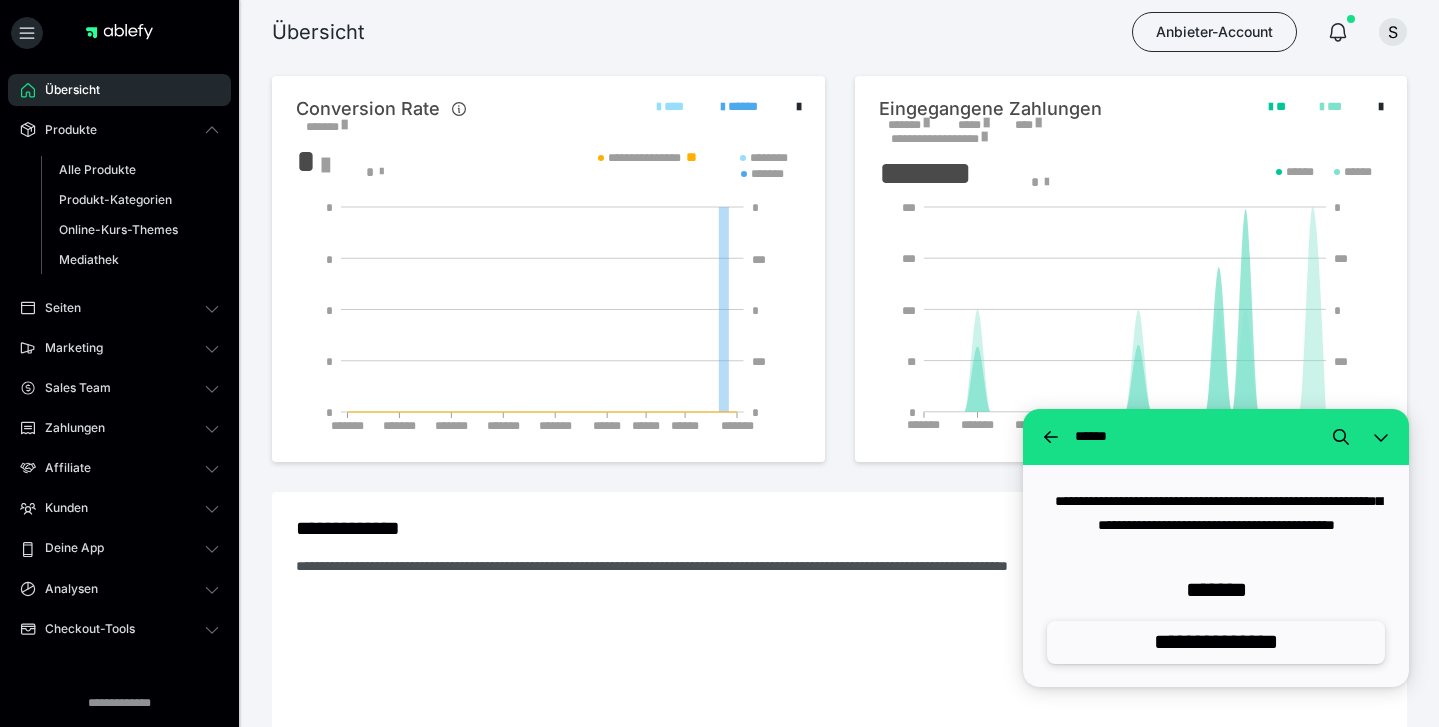 click on "**********" at bounding box center [1216, 642] 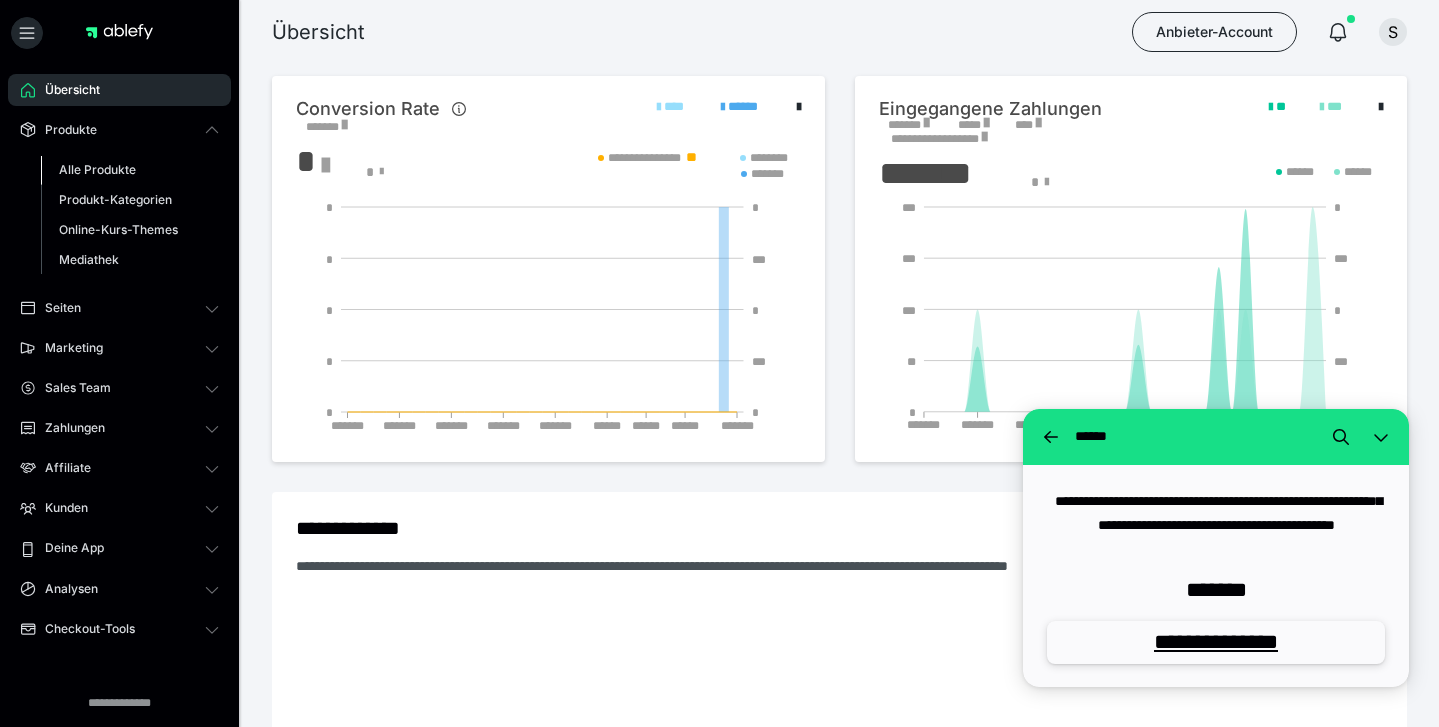 click on "Alle Produkte" at bounding box center [97, 169] 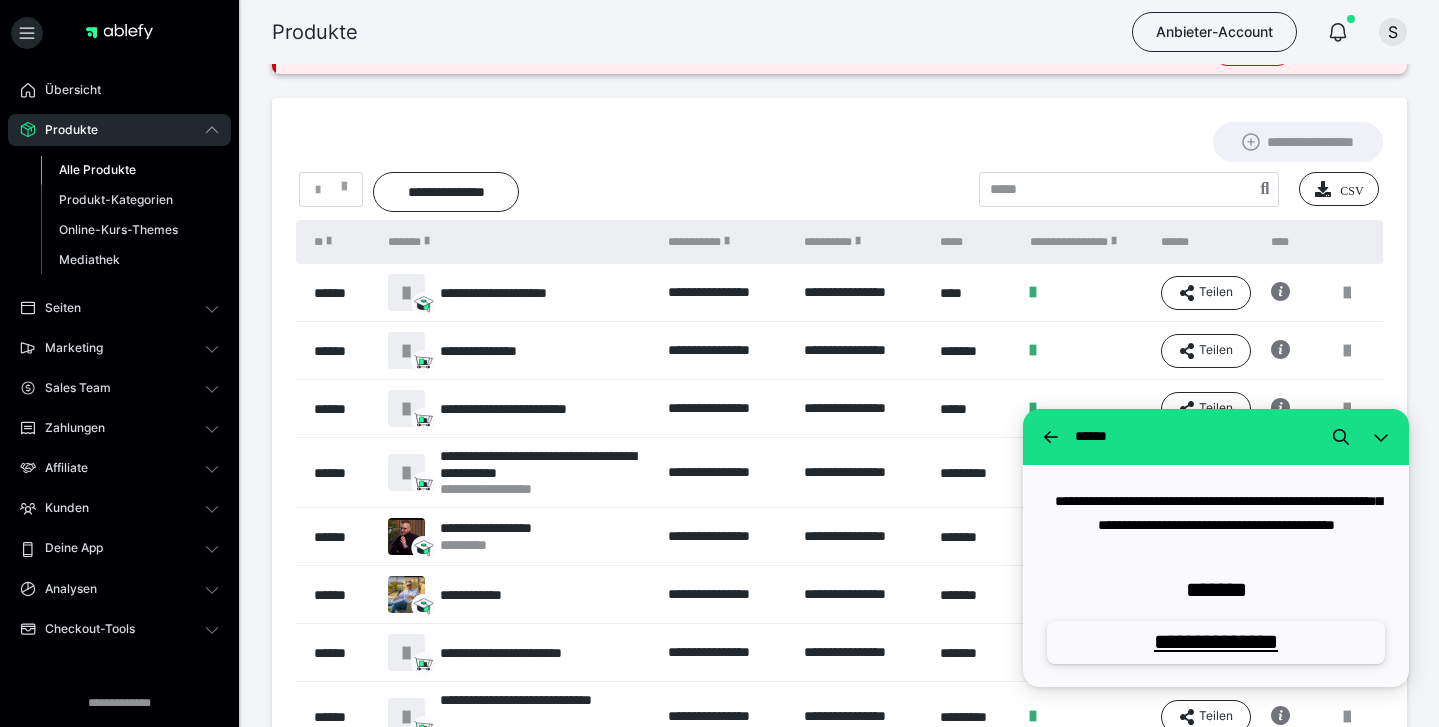 scroll, scrollTop: 47, scrollLeft: 0, axis: vertical 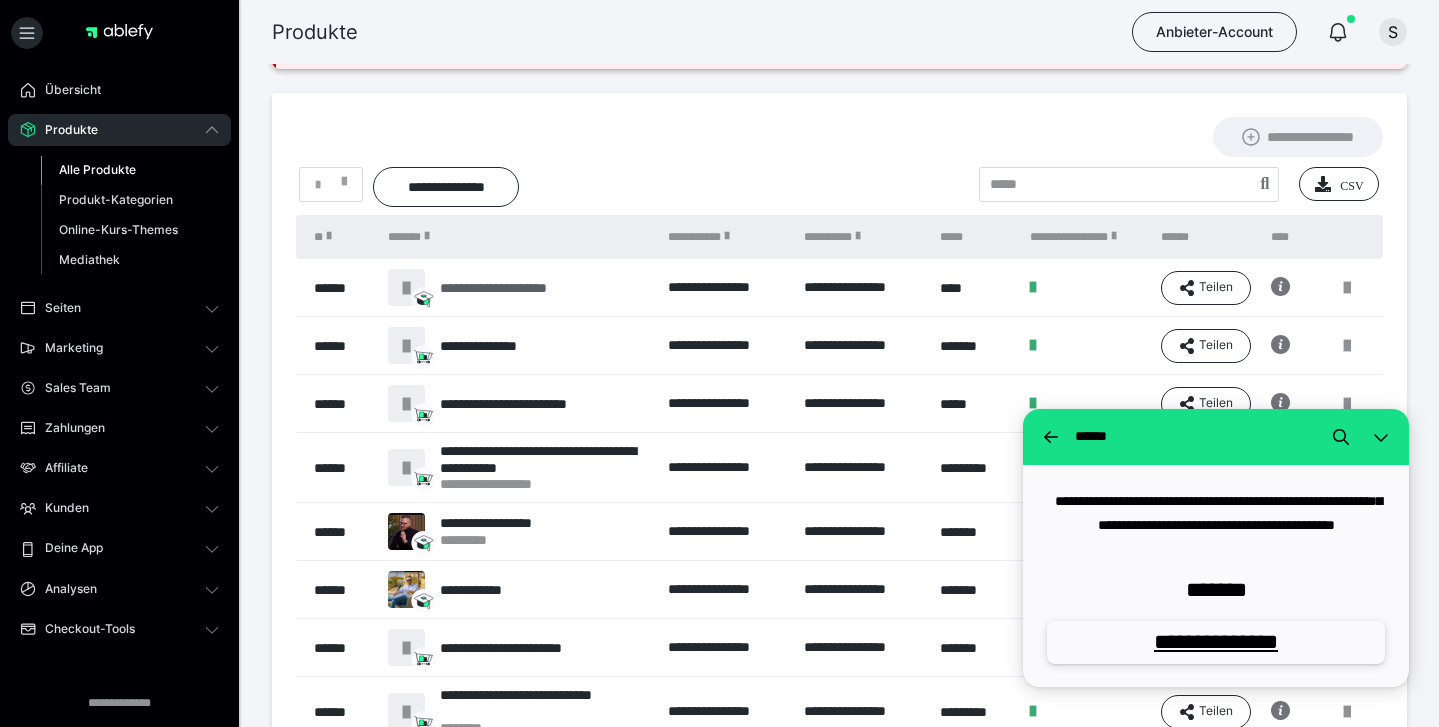 click on "**********" at bounding box center [512, 288] 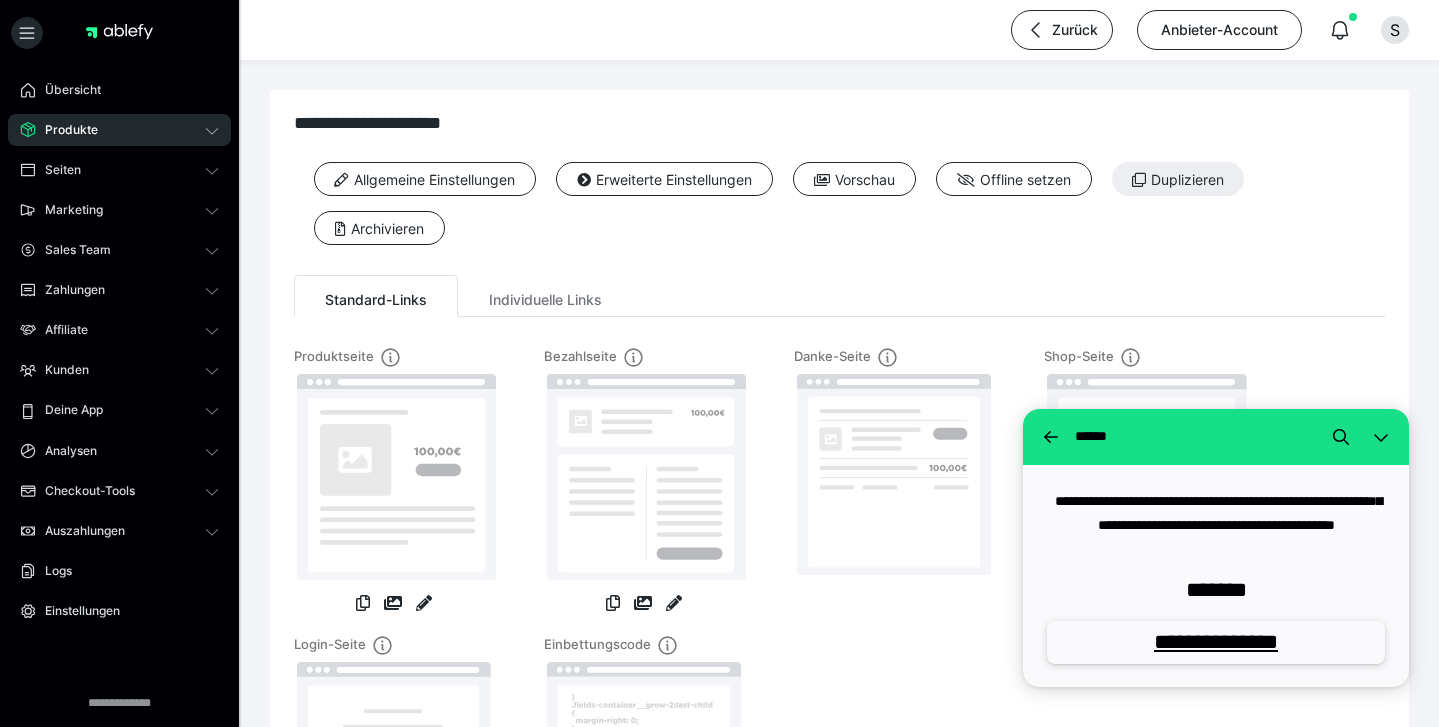 scroll, scrollTop: 0, scrollLeft: 0, axis: both 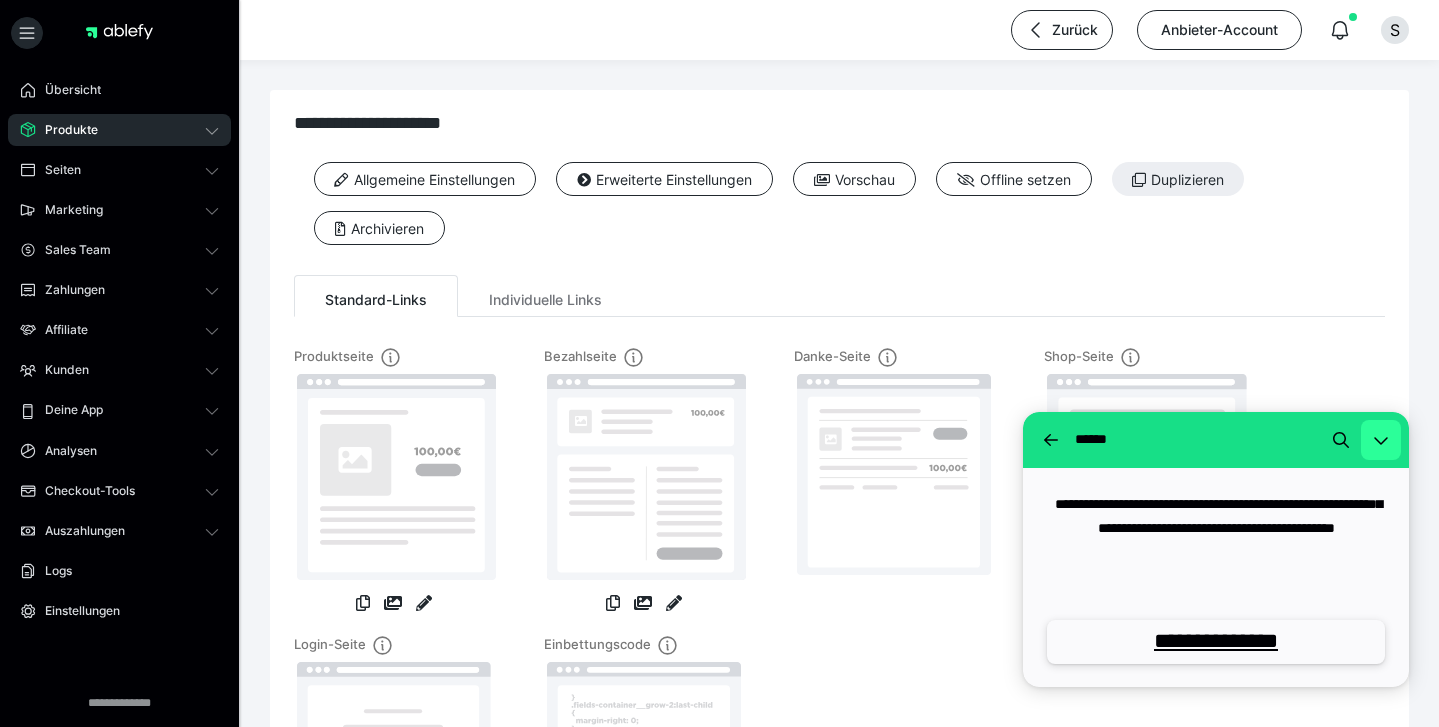 click 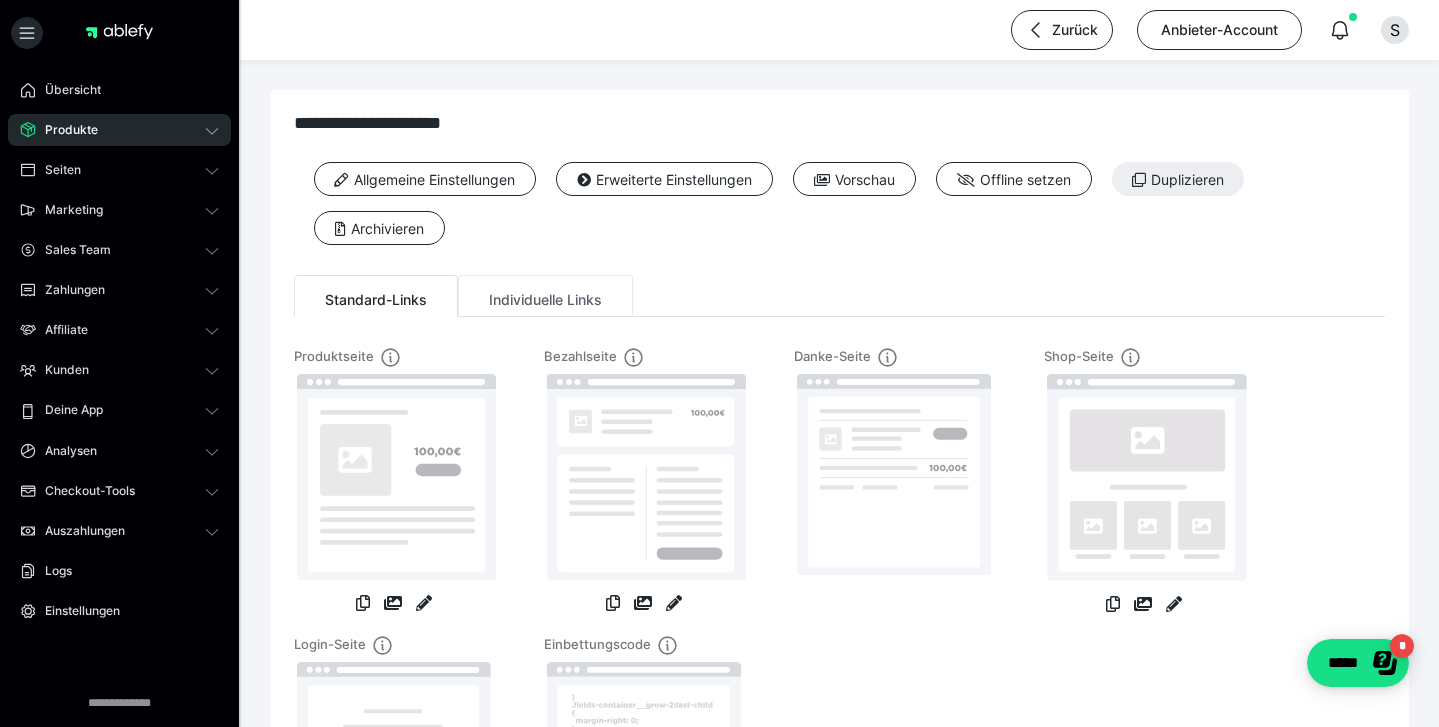 scroll, scrollTop: 0, scrollLeft: 0, axis: both 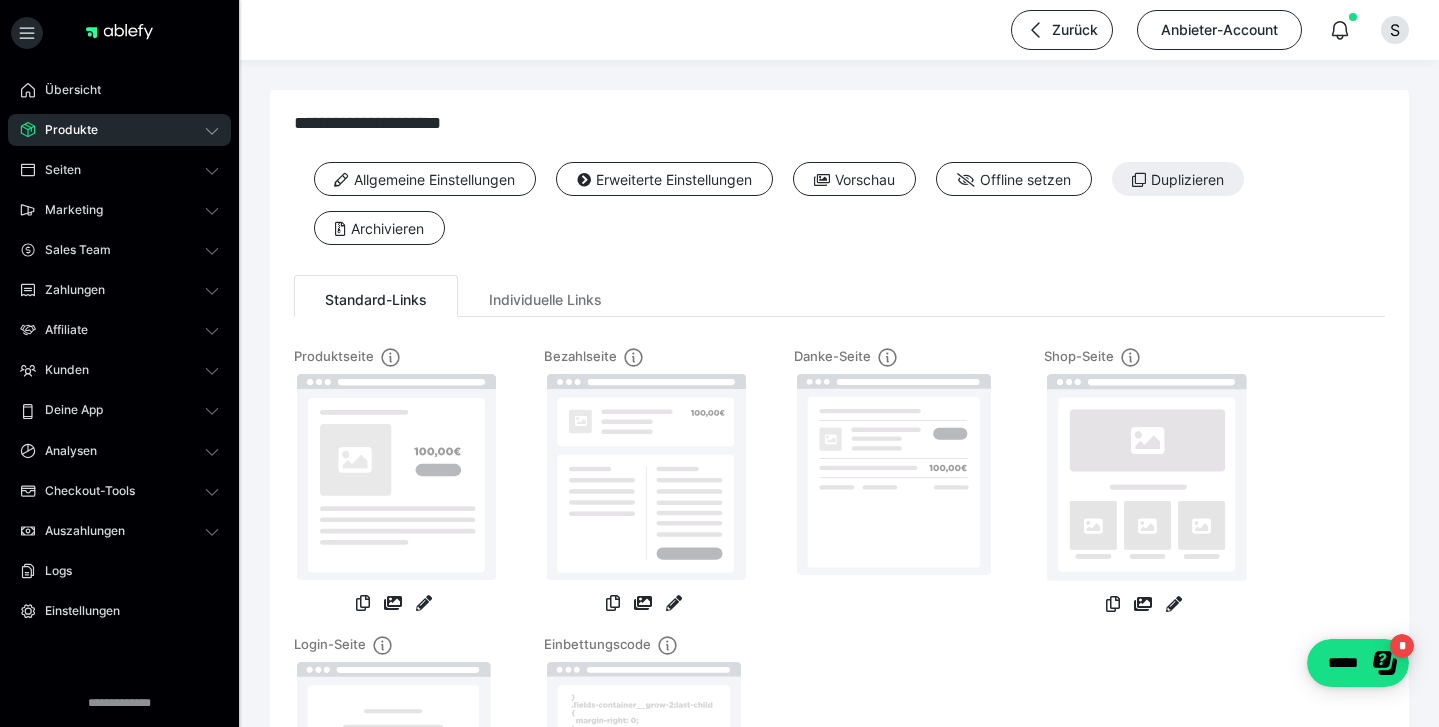 click on "Produkte" at bounding box center (119, 130) 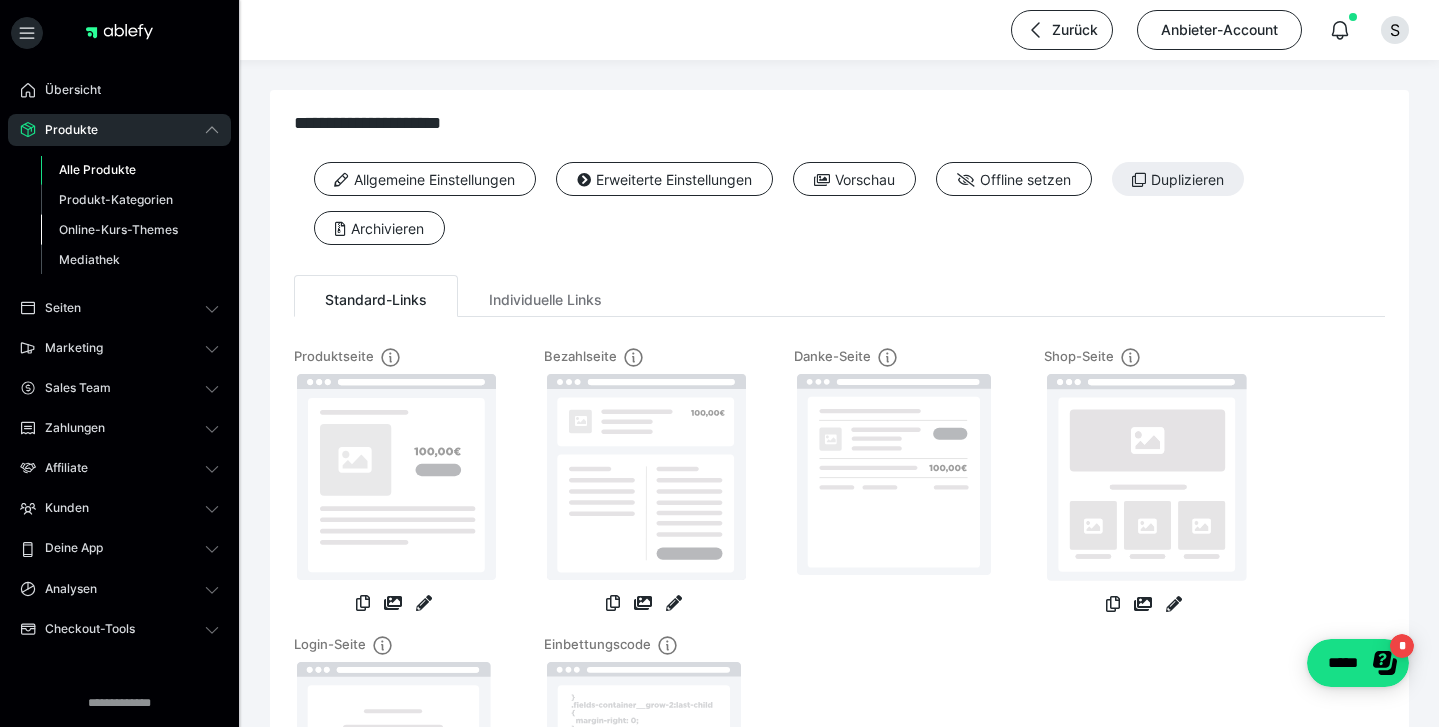 click on "Online-Kurs-Themes" at bounding box center (118, 229) 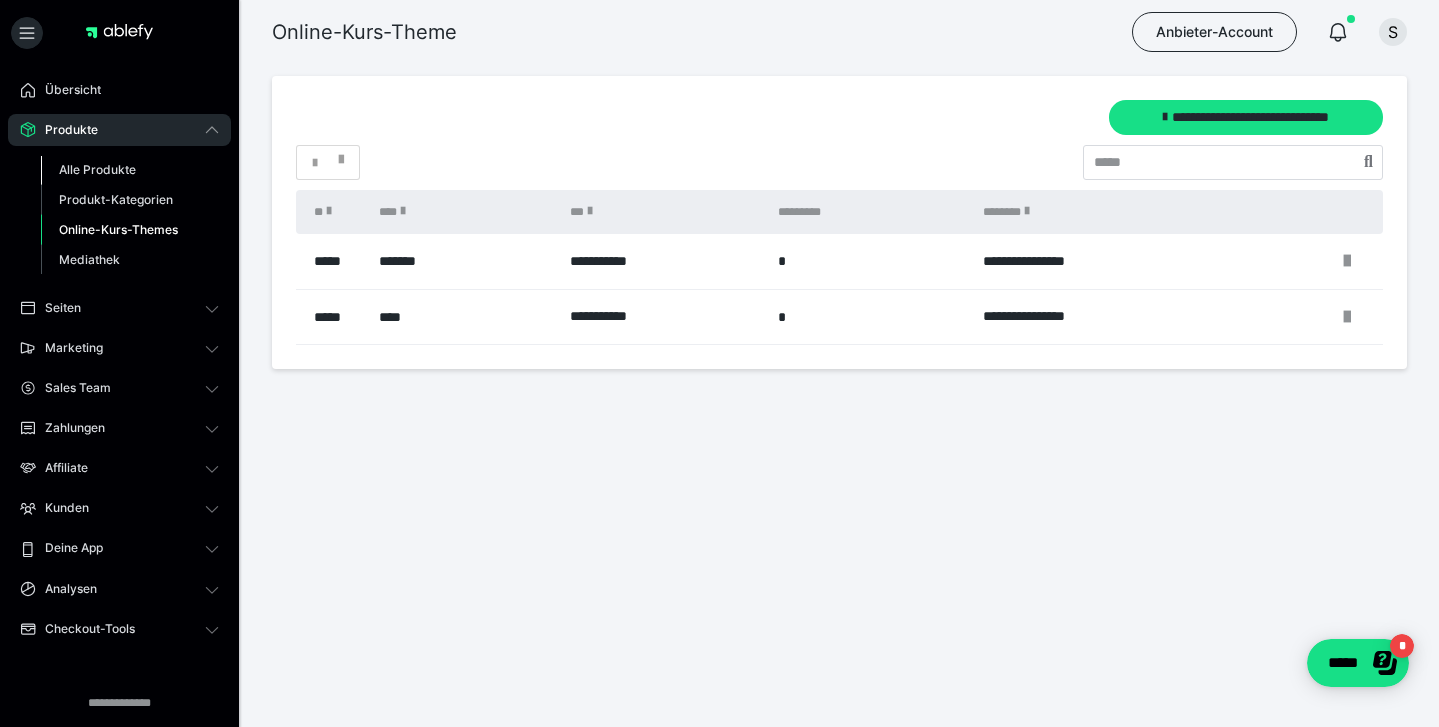 click on "Alle Produkte" at bounding box center (130, 170) 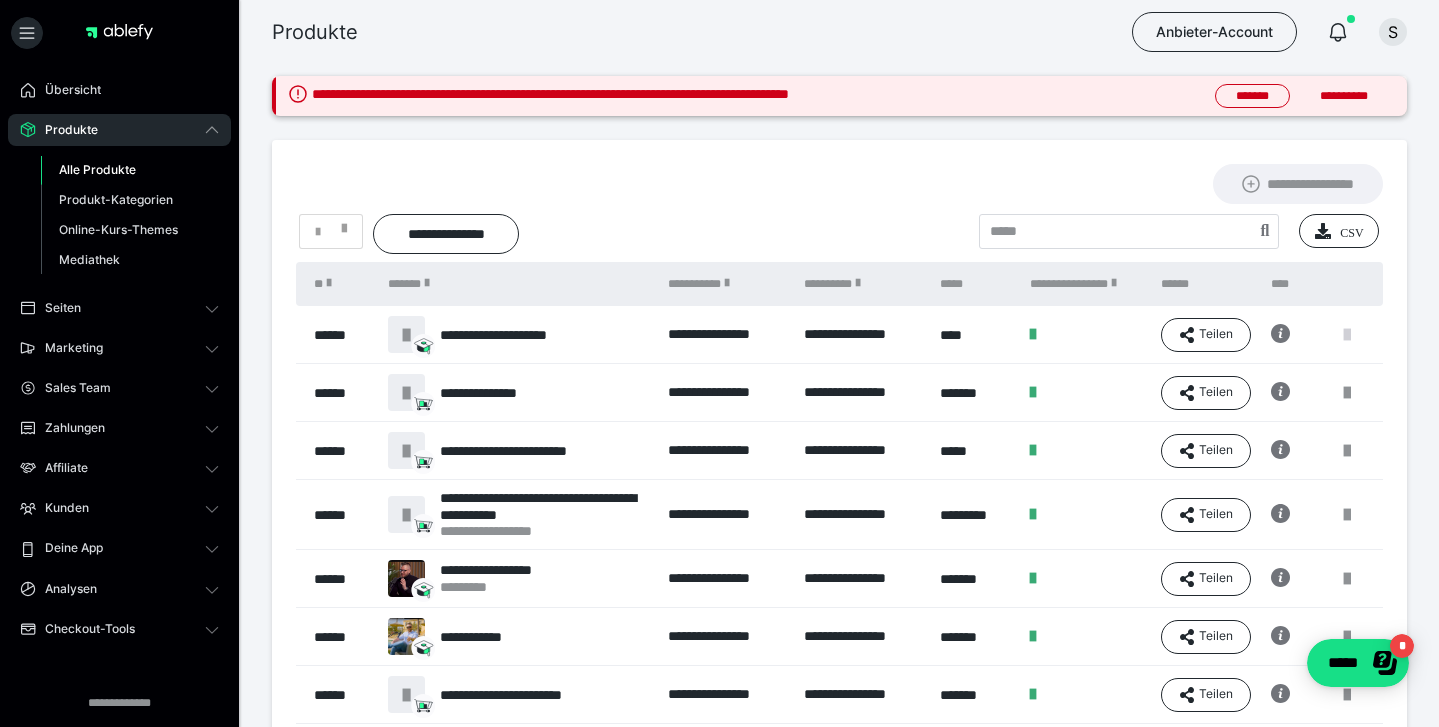 click at bounding box center (1347, 335) 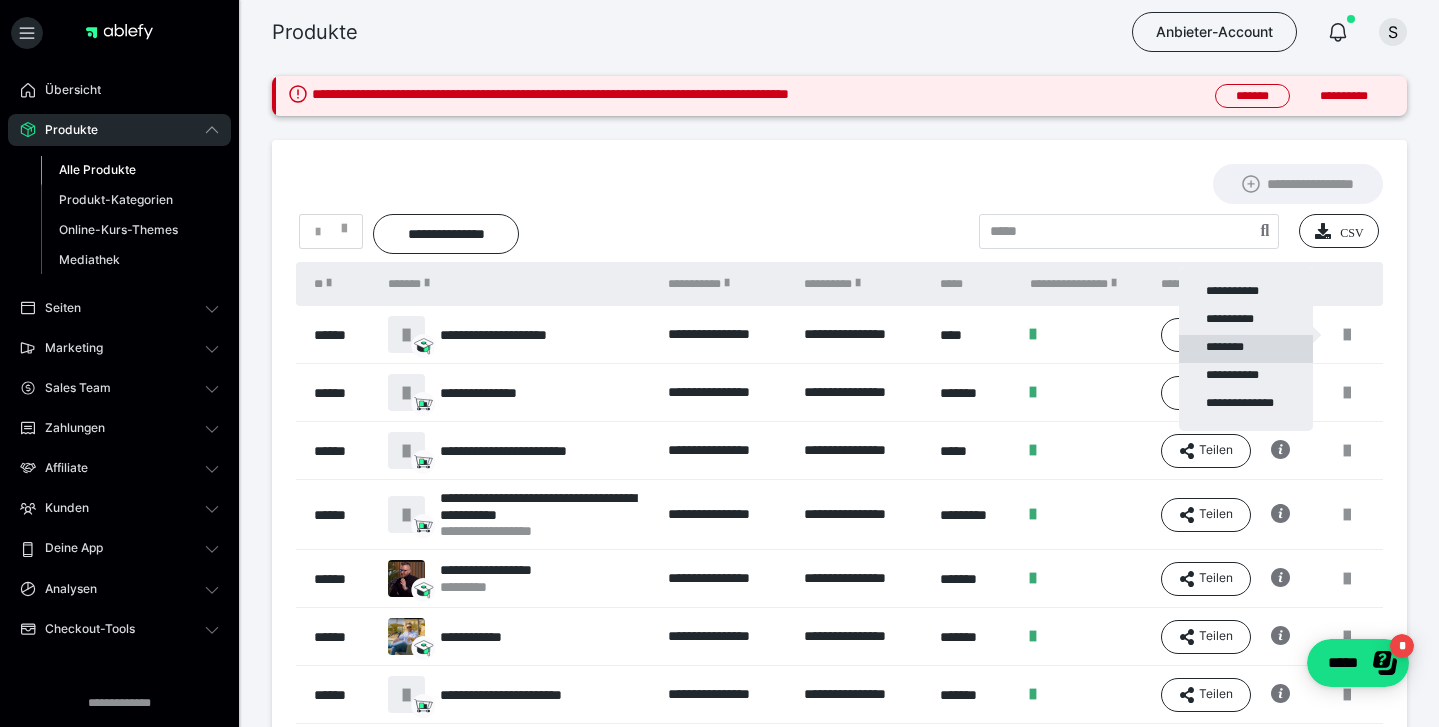 click on "********" at bounding box center [1246, 349] 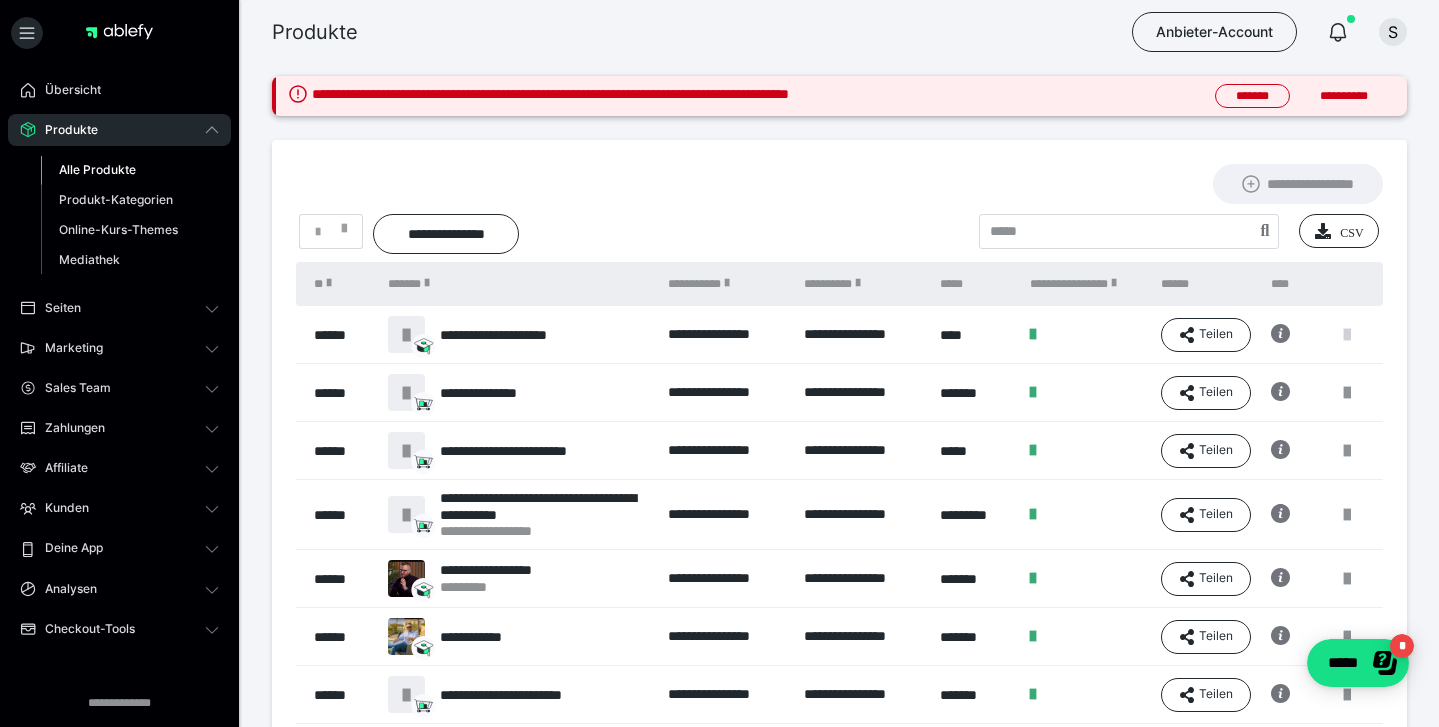 click at bounding box center [1347, 335] 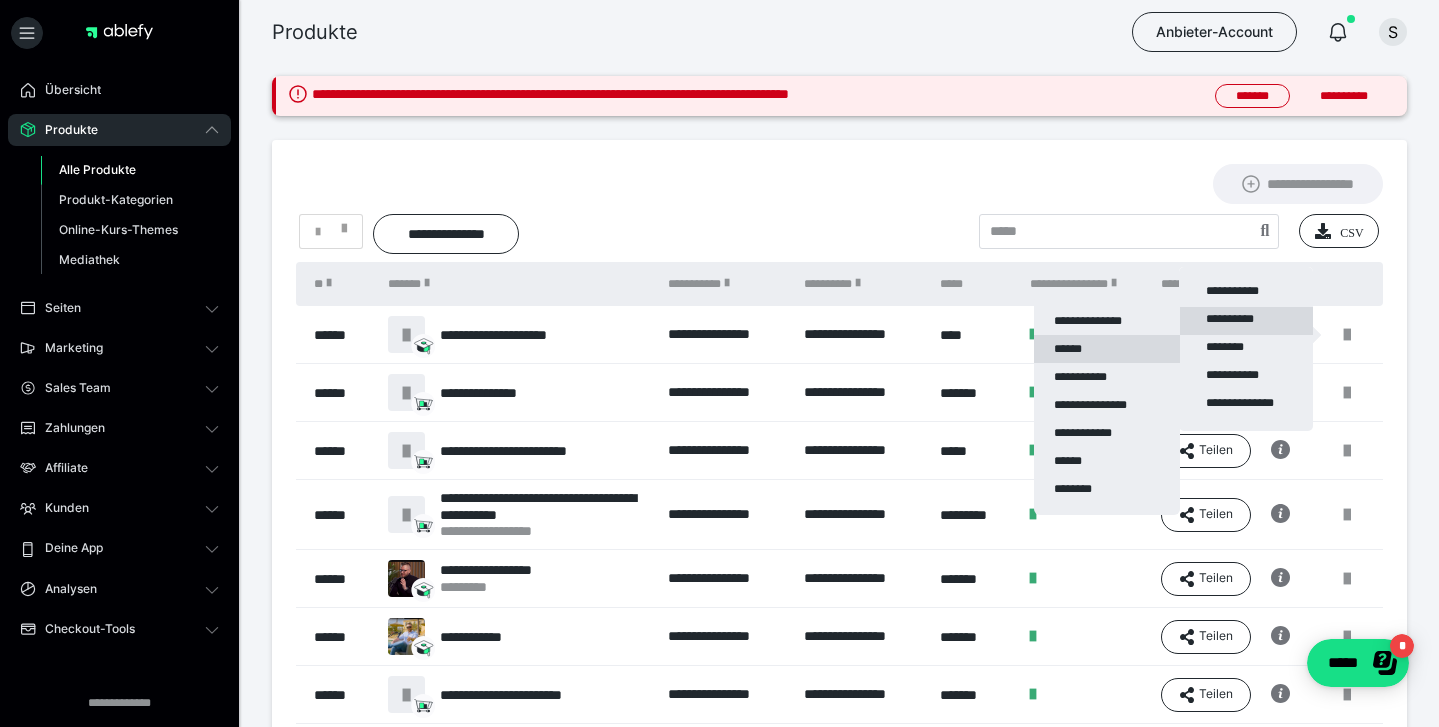 click on "******" at bounding box center [1107, 349] 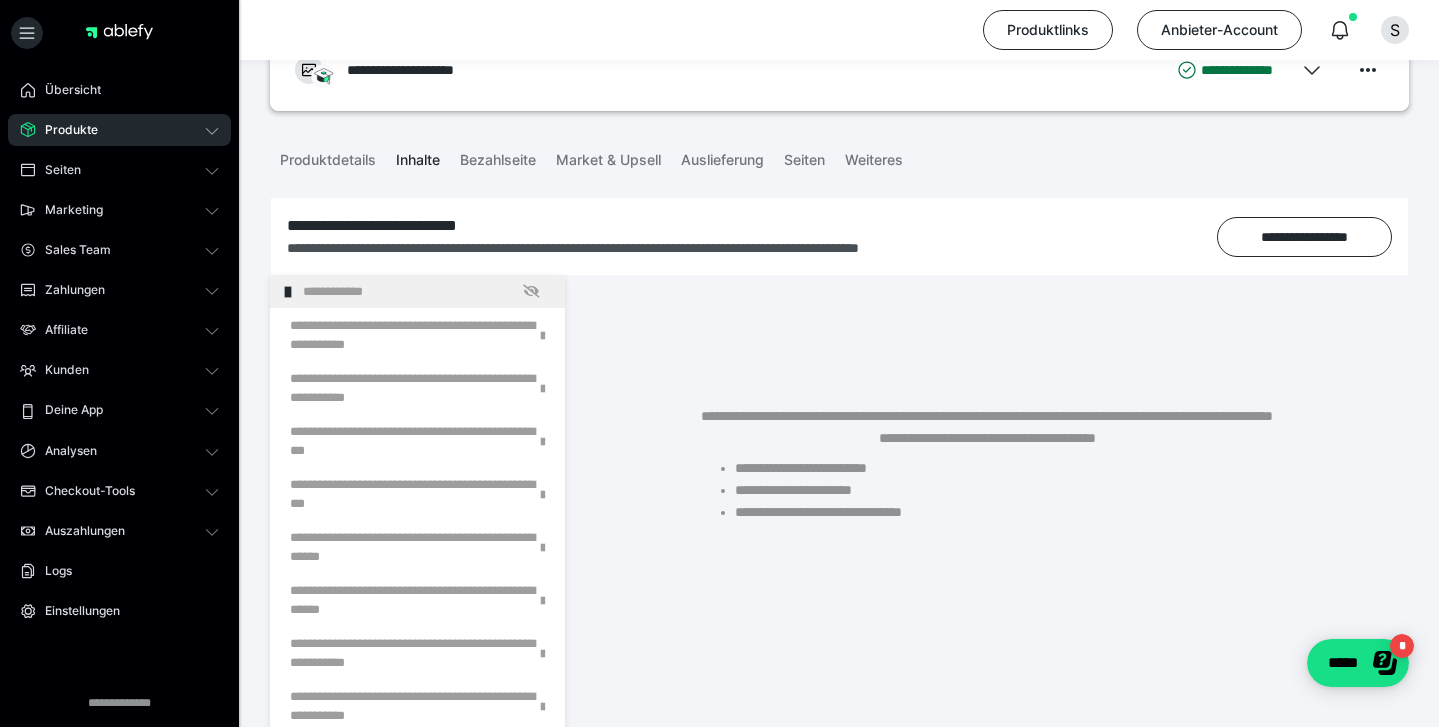 scroll, scrollTop: 69, scrollLeft: 0, axis: vertical 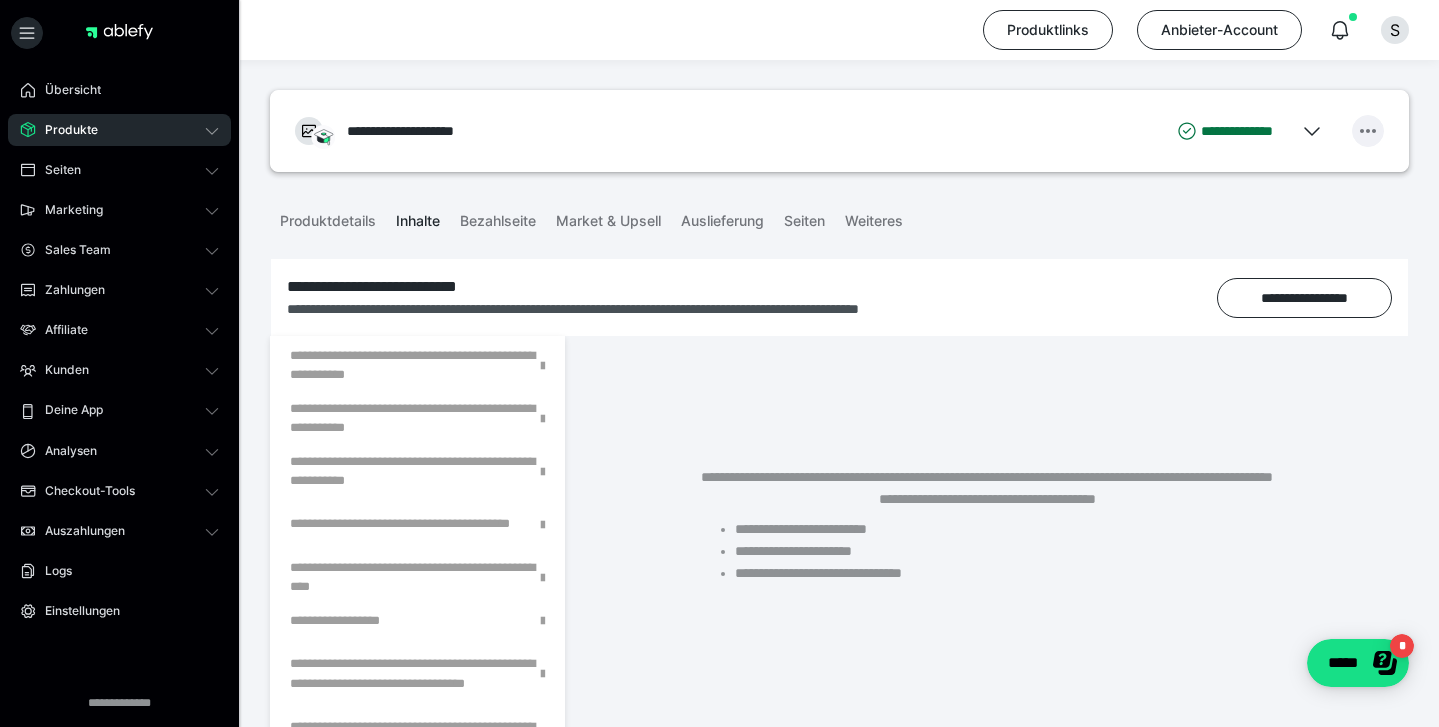 click 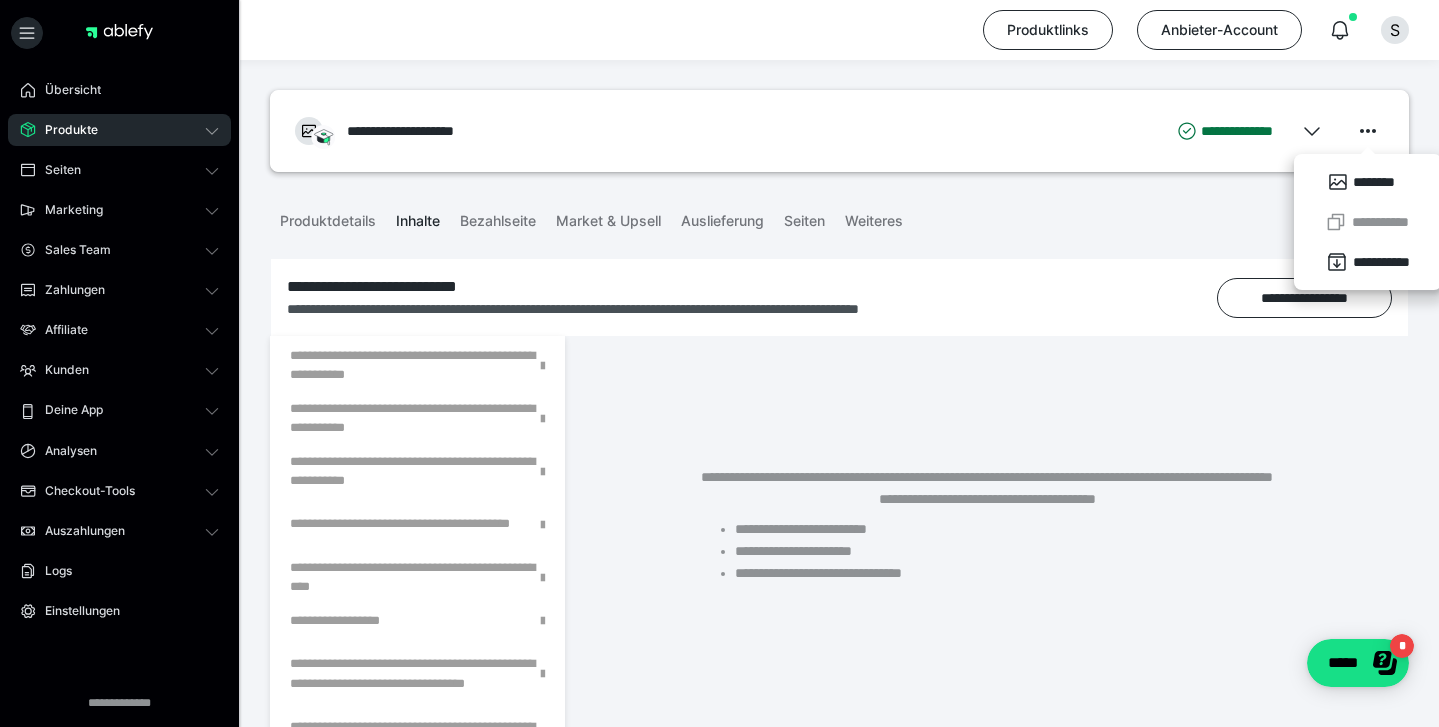 click on "**********" at bounding box center [839, 289] 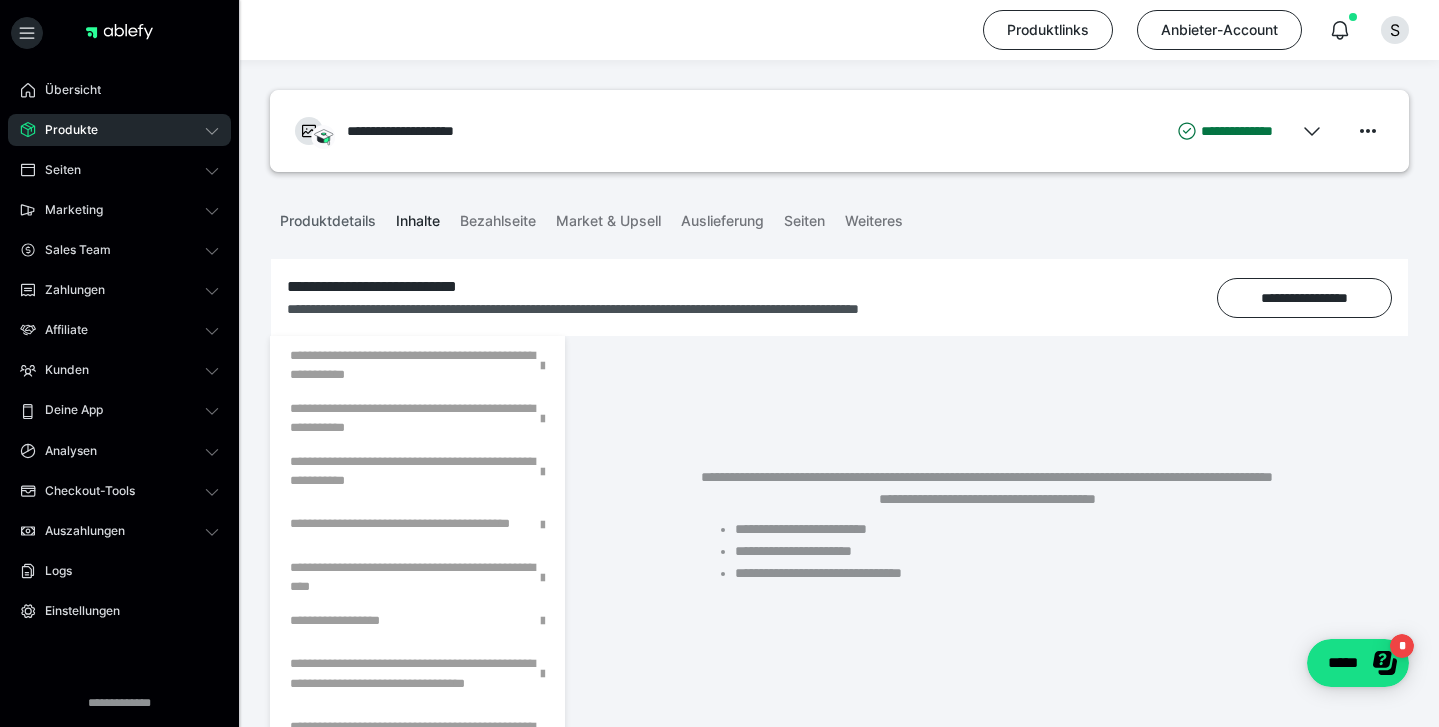 click on "Produktdetails" at bounding box center (328, 217) 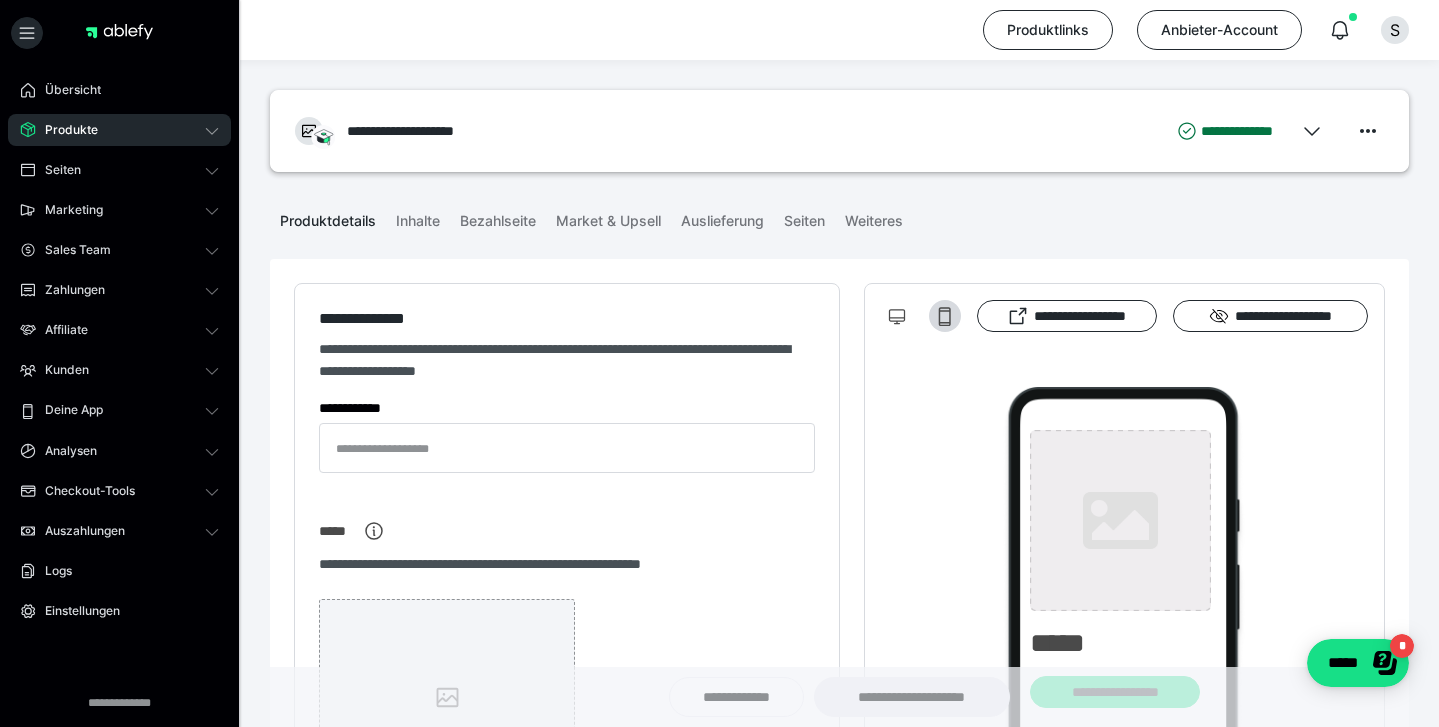 type on "**********" 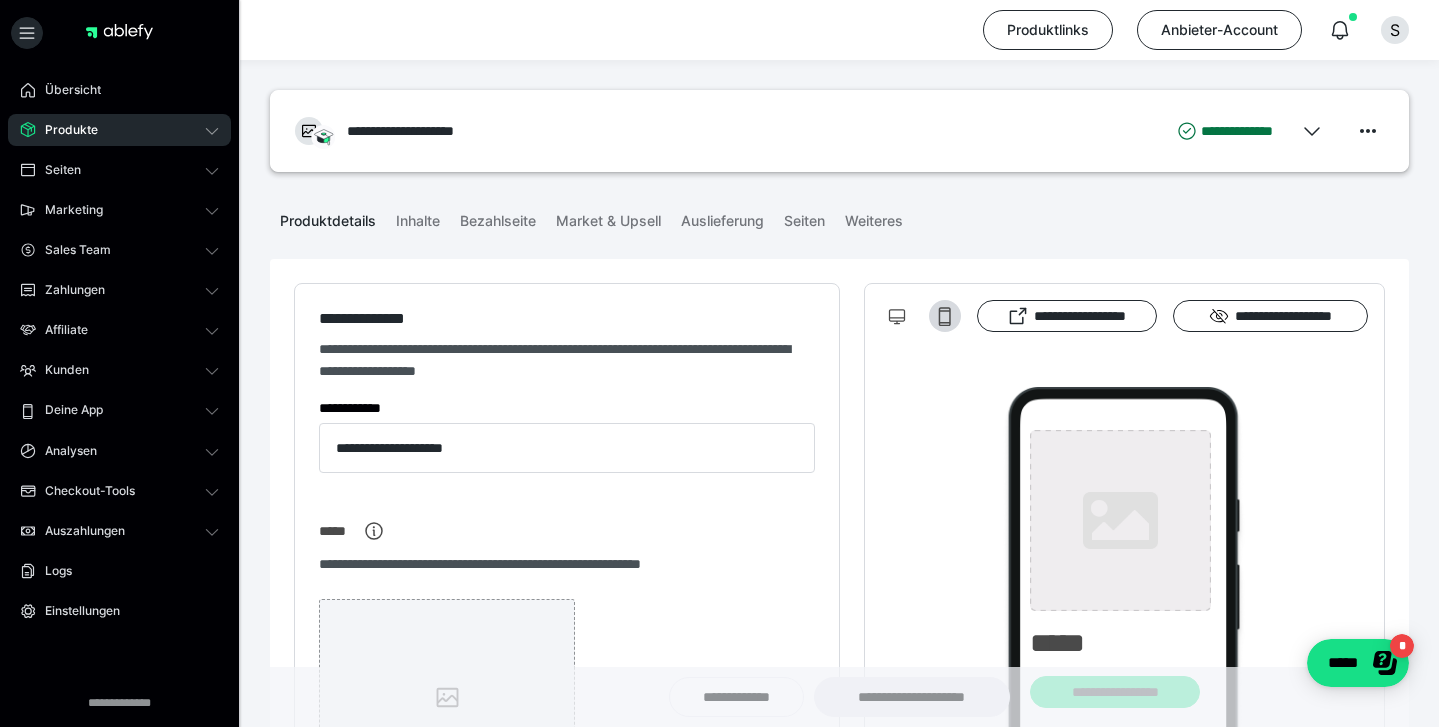 type on "**********" 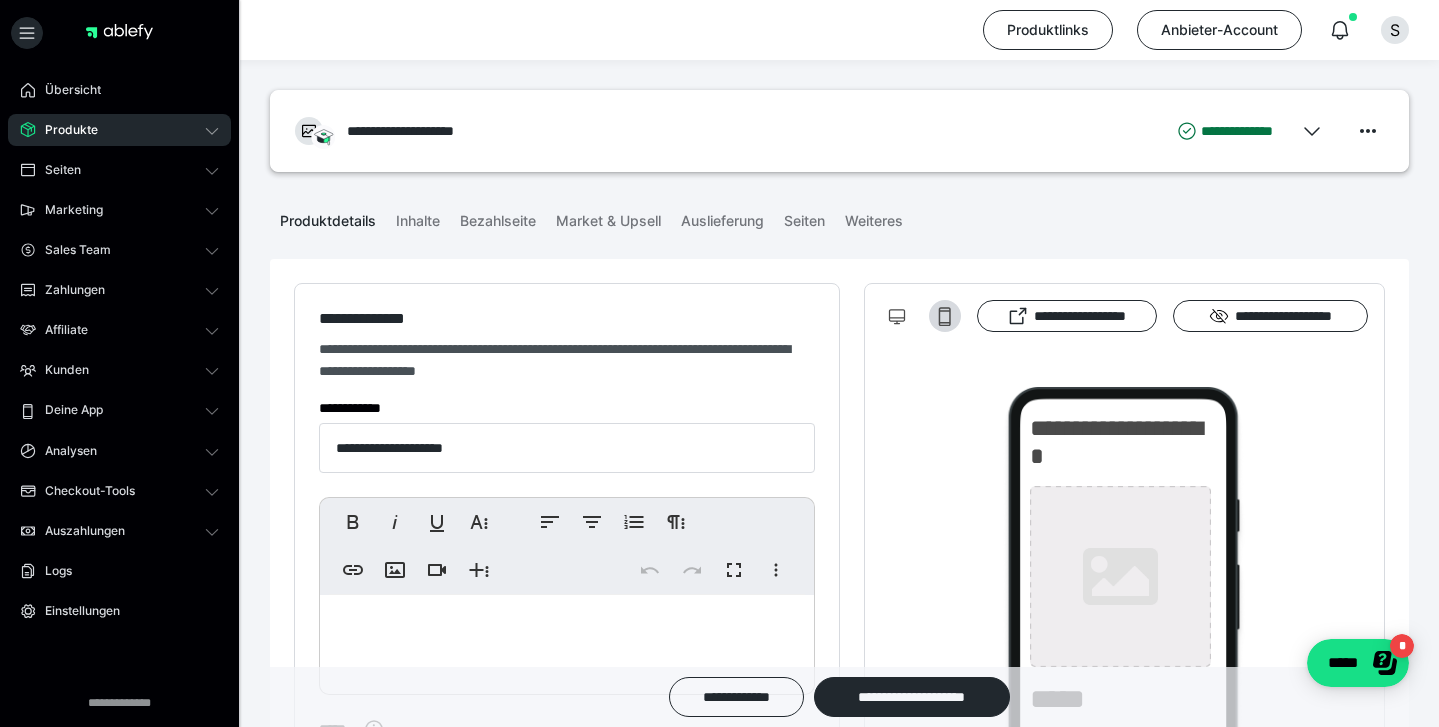 scroll, scrollTop: 0, scrollLeft: 0, axis: both 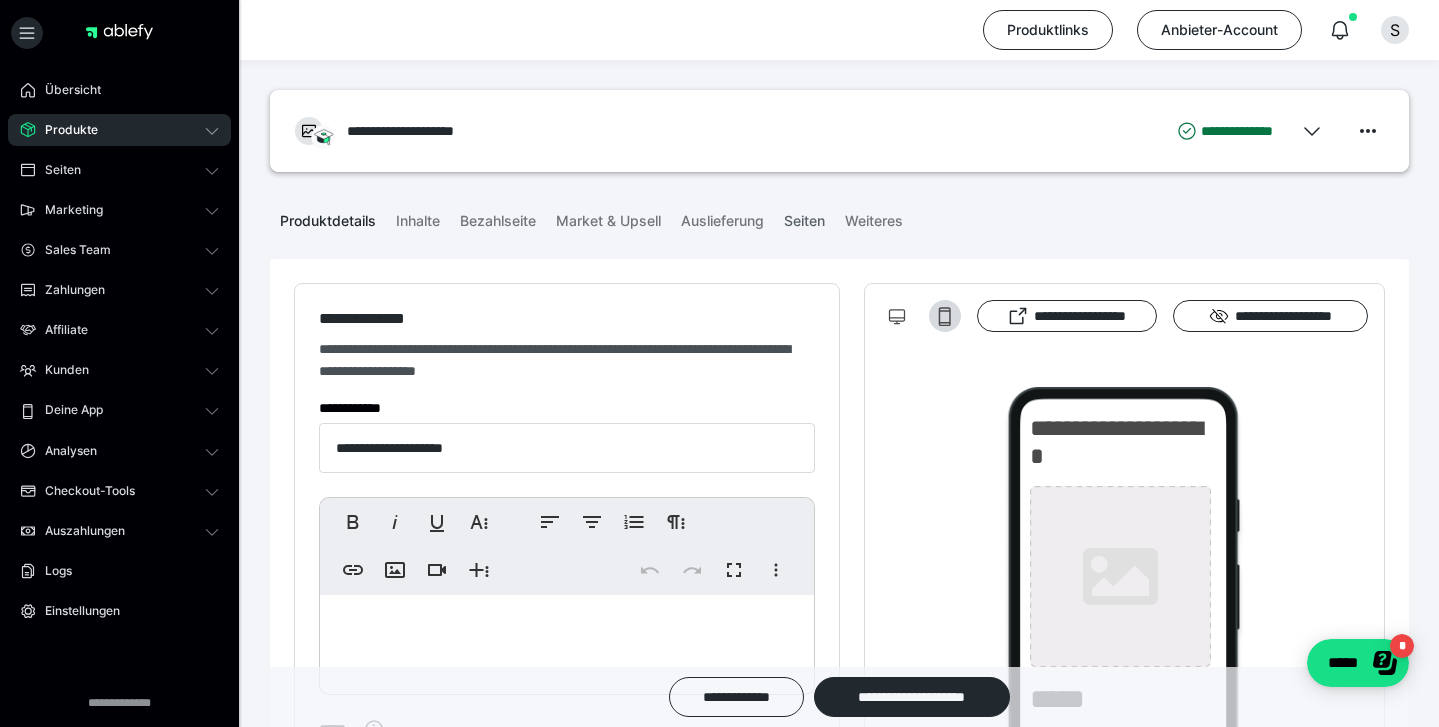 click on "Seiten" at bounding box center [804, 217] 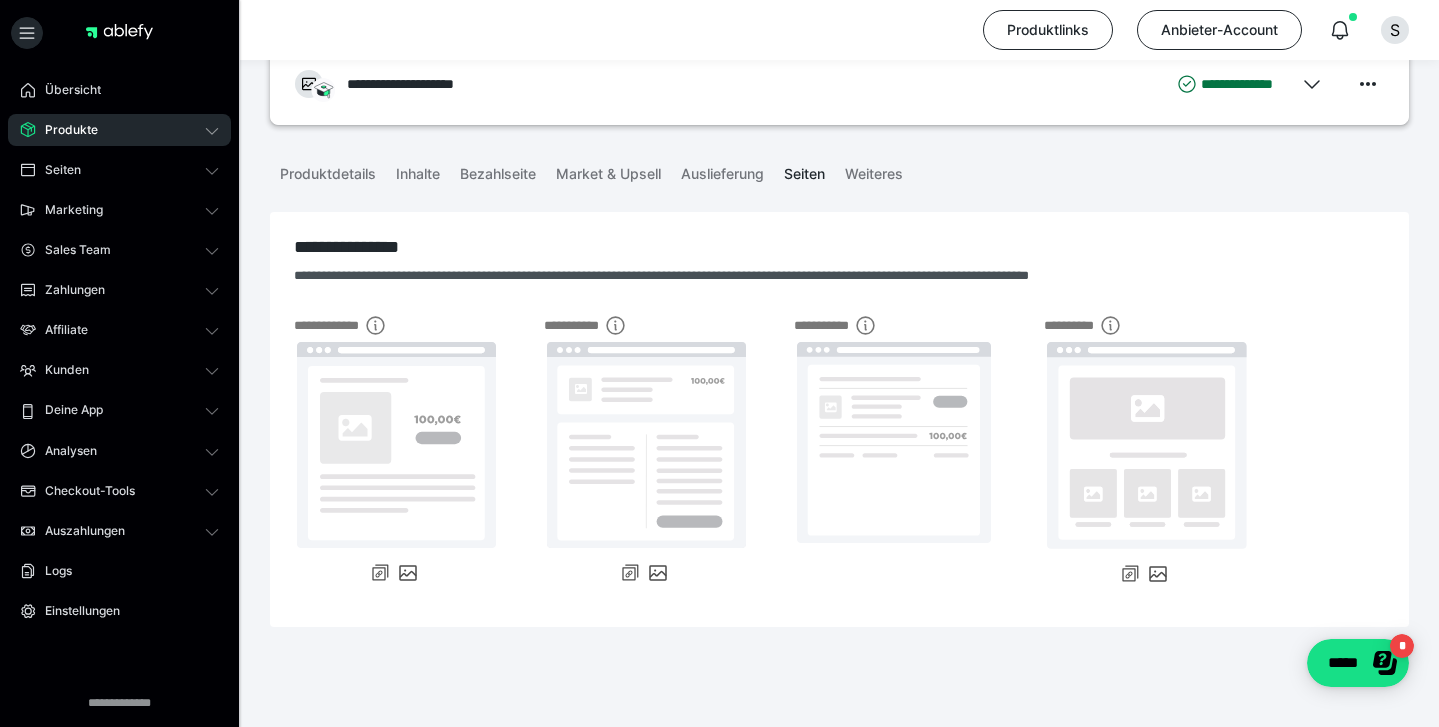 scroll, scrollTop: 47, scrollLeft: 0, axis: vertical 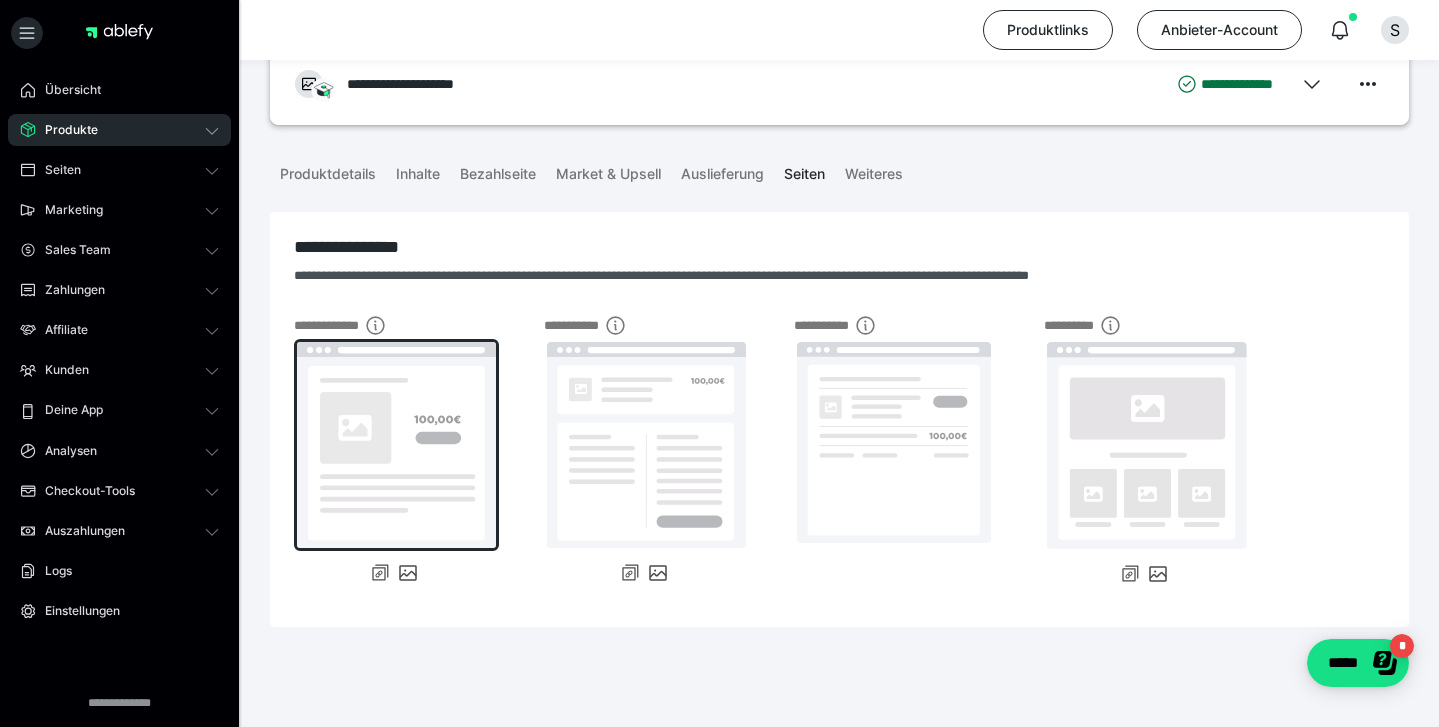 click at bounding box center (396, 445) 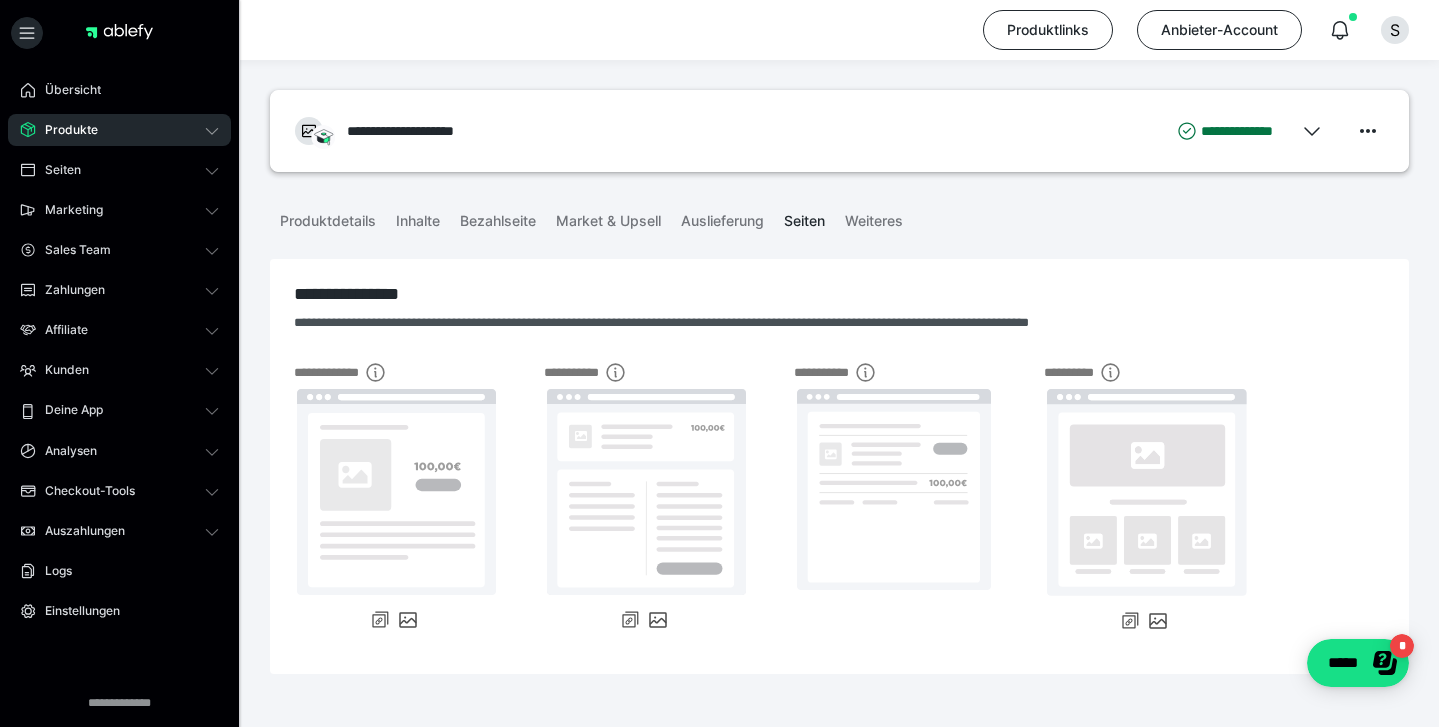 scroll, scrollTop: 0, scrollLeft: 0, axis: both 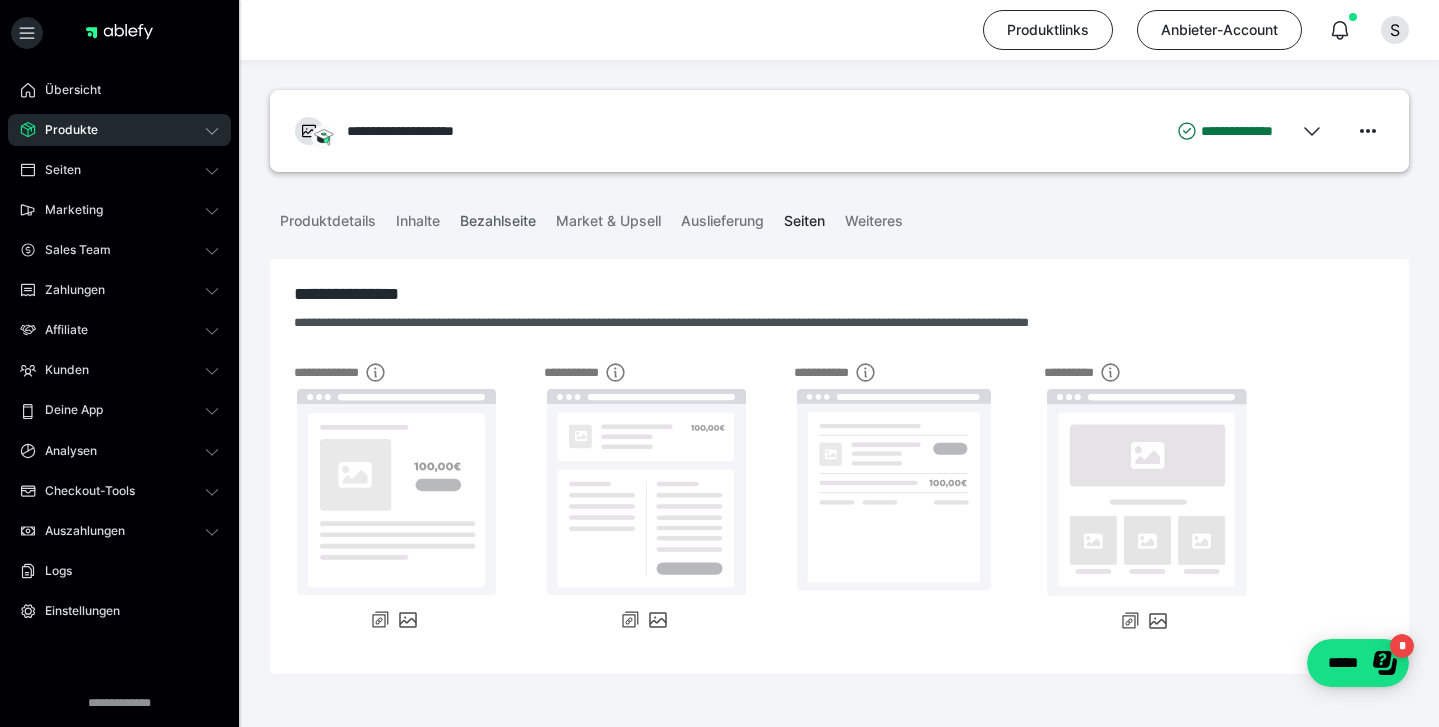 click on "Bezahlseite" at bounding box center [498, 217] 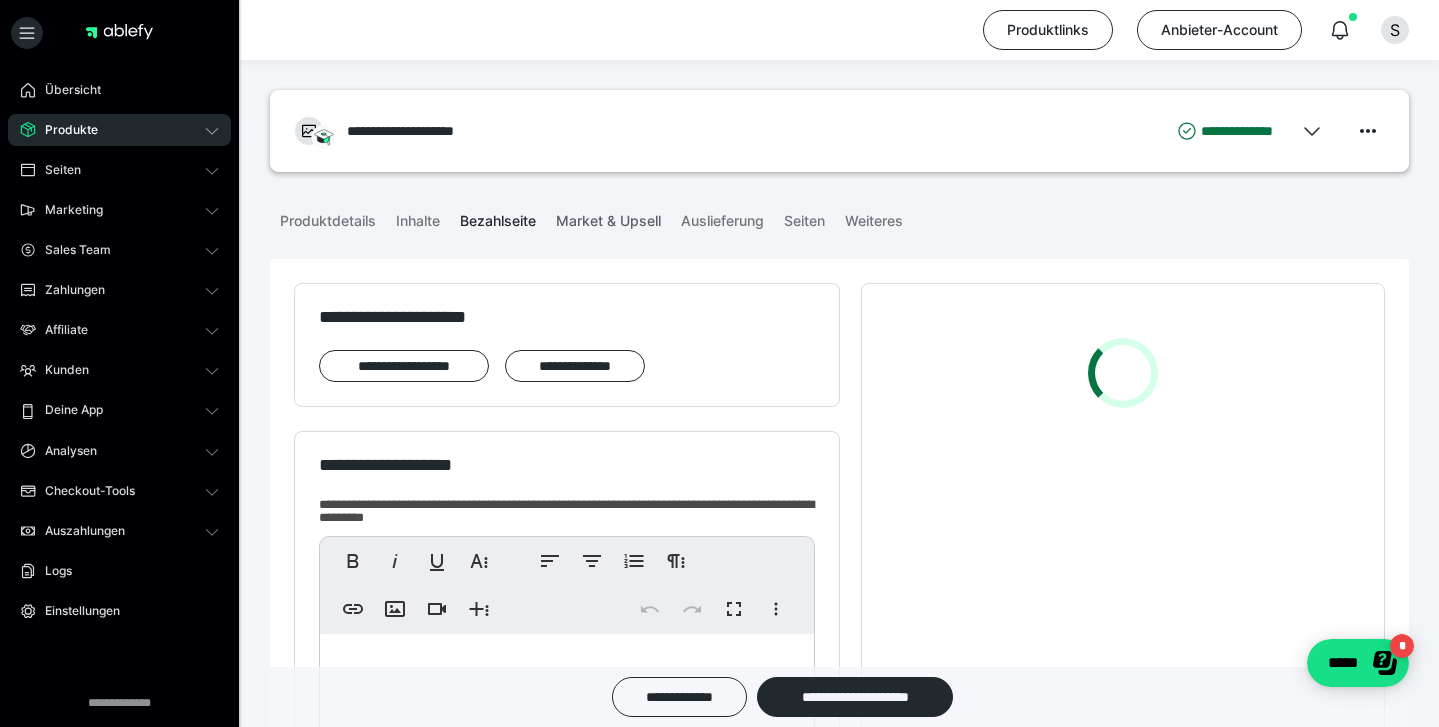 click on "Market & Upsell" at bounding box center [608, 217] 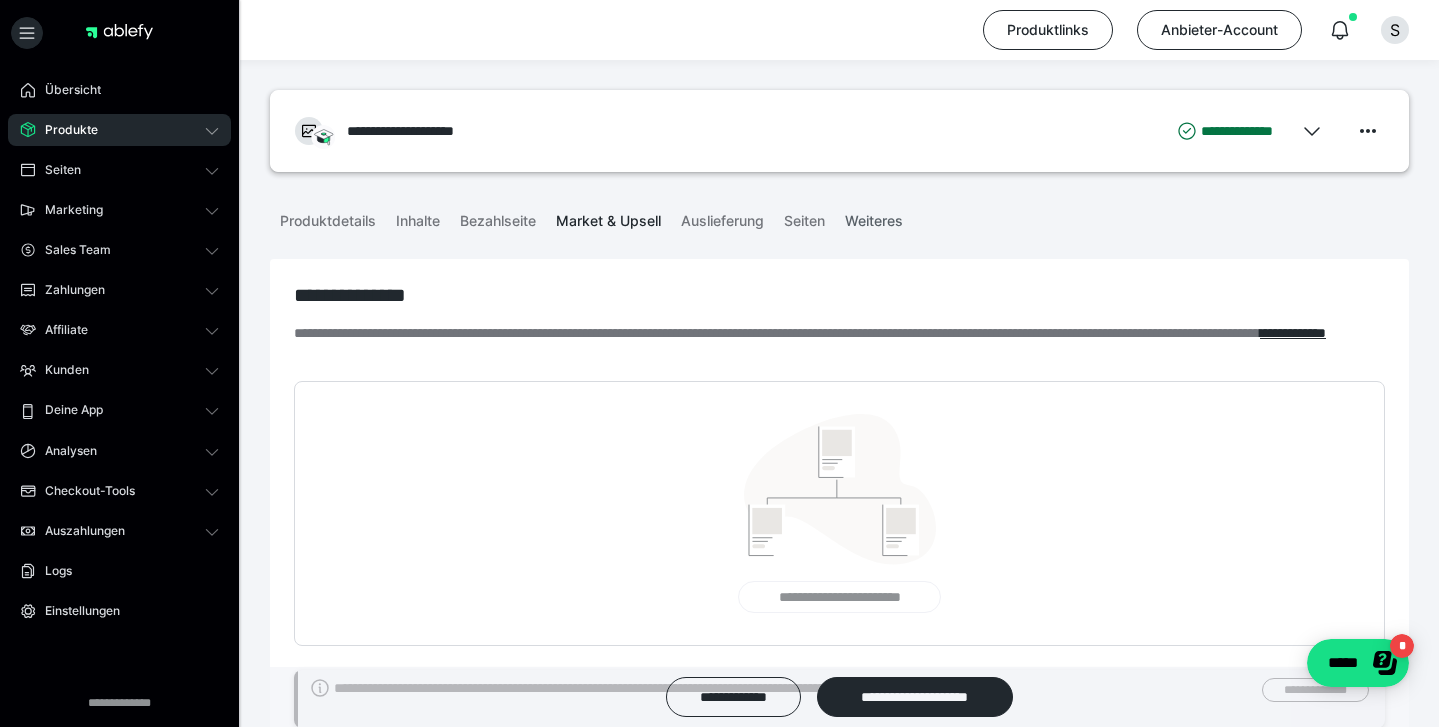 click on "Weiteres" at bounding box center (874, 217) 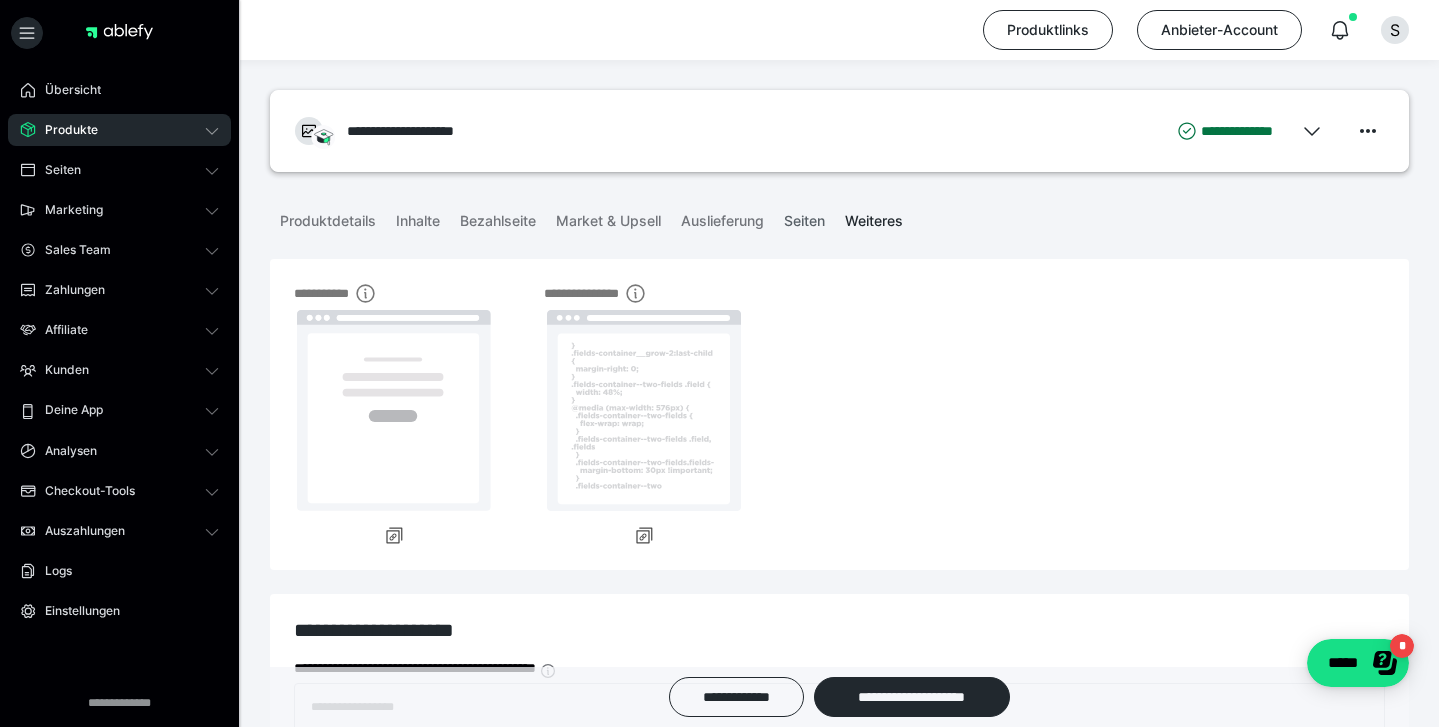 scroll, scrollTop: 0, scrollLeft: 0, axis: both 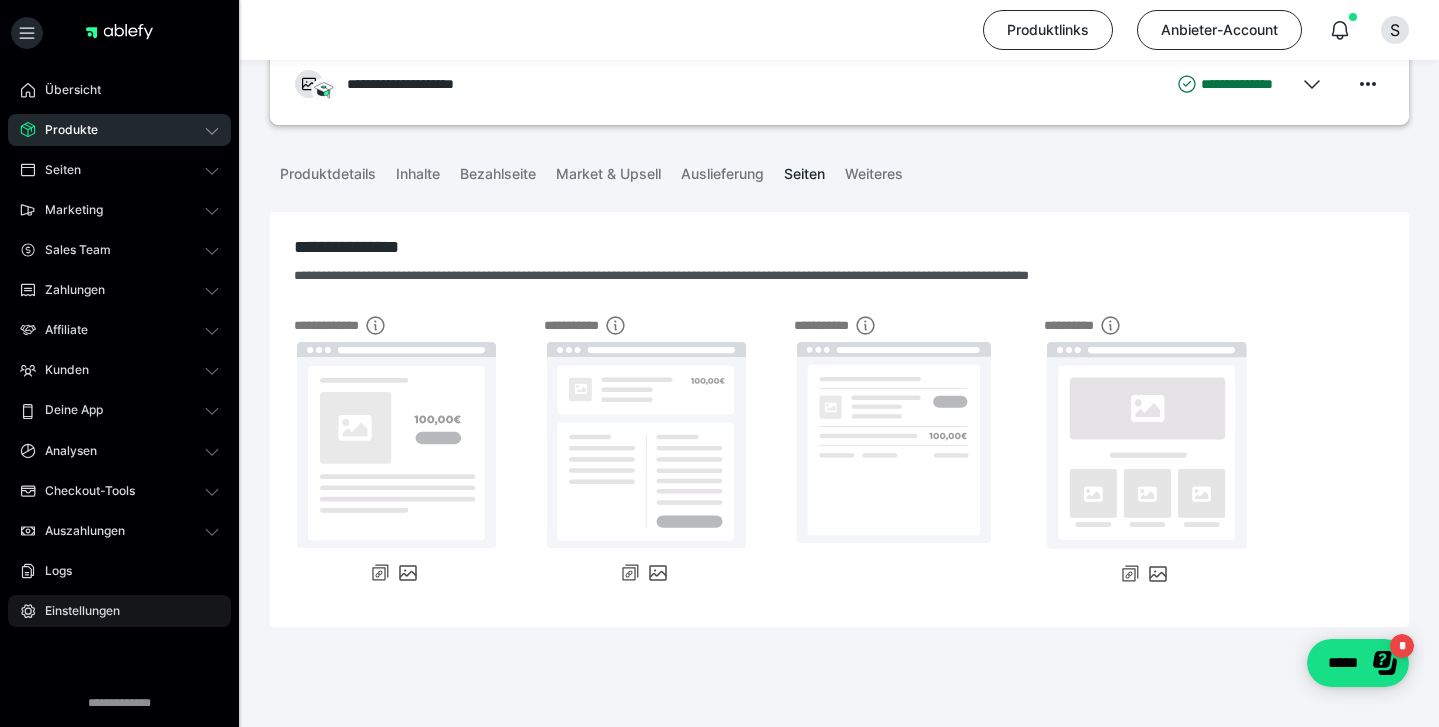 click on "Einstellungen" at bounding box center (119, 611) 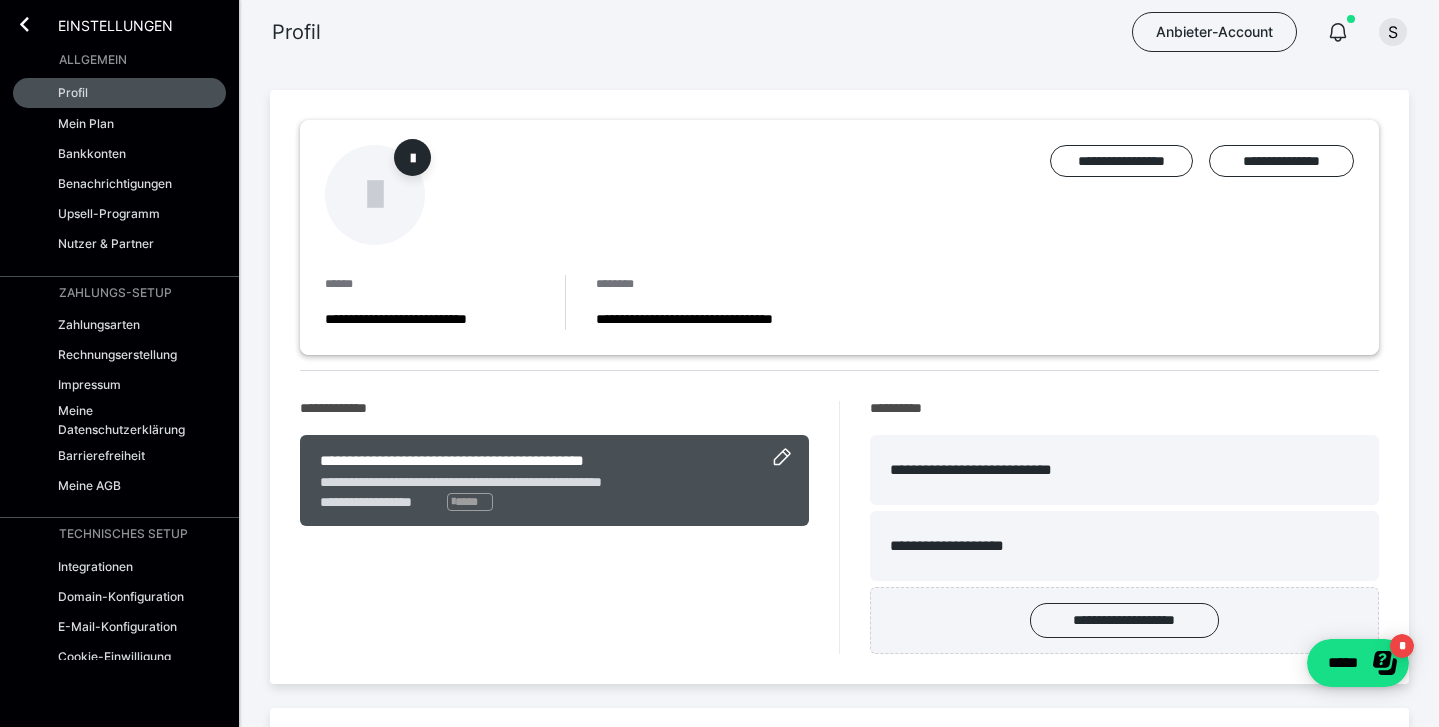 scroll, scrollTop: 0, scrollLeft: 0, axis: both 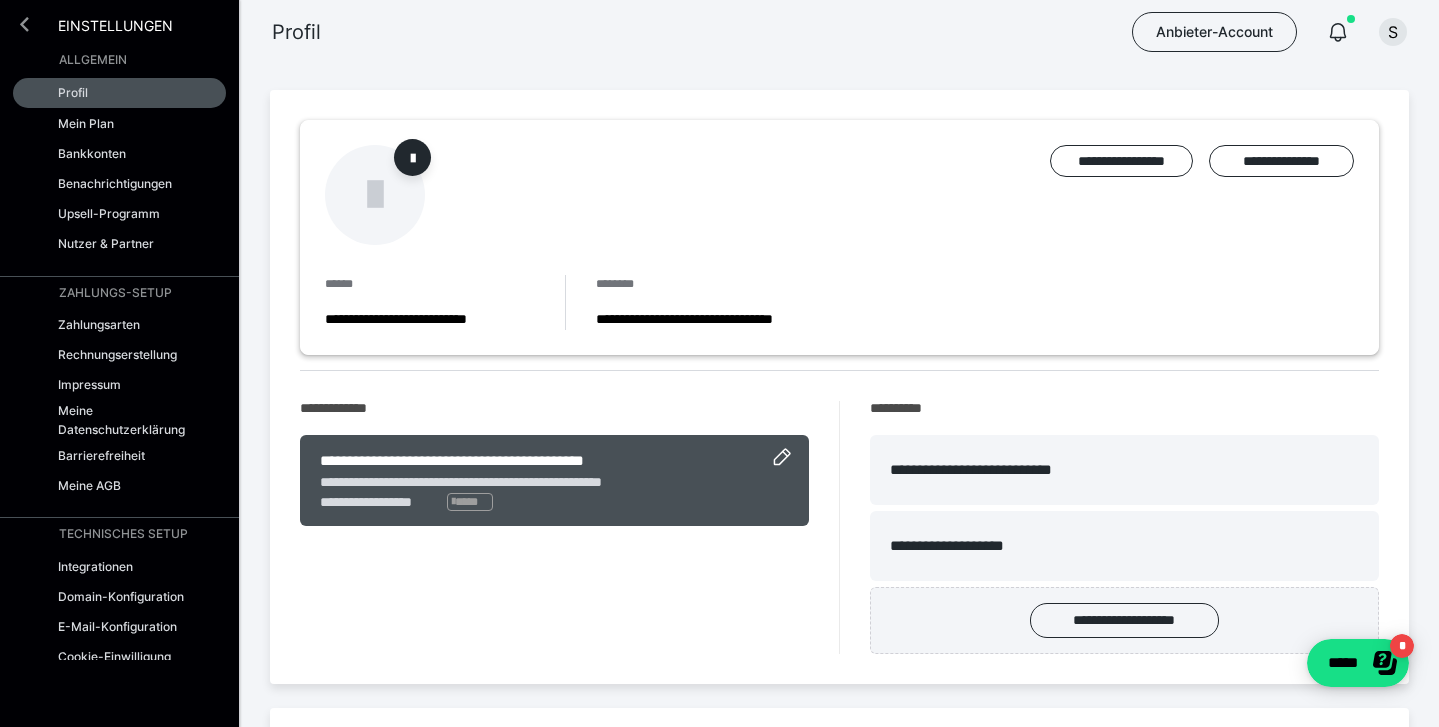click at bounding box center (24, 24) 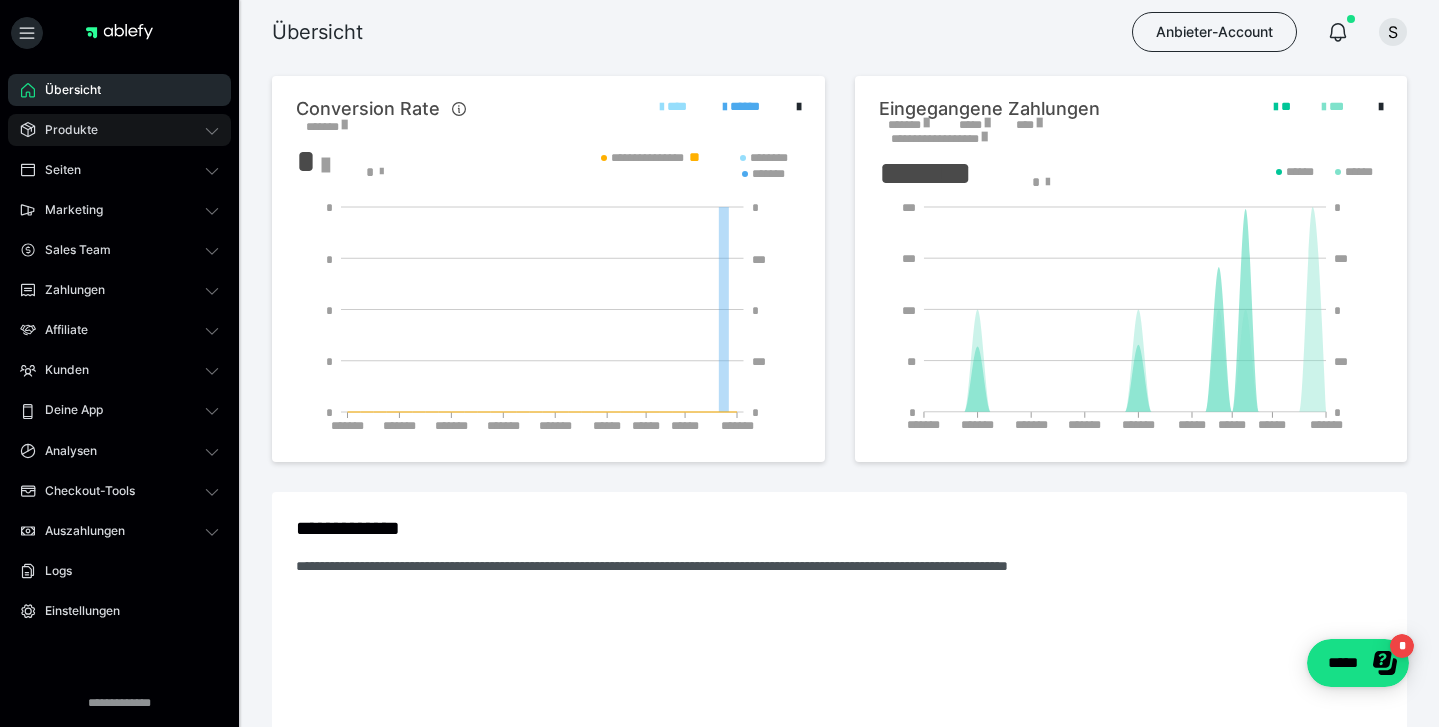 click on "Produkte" at bounding box center [119, 130] 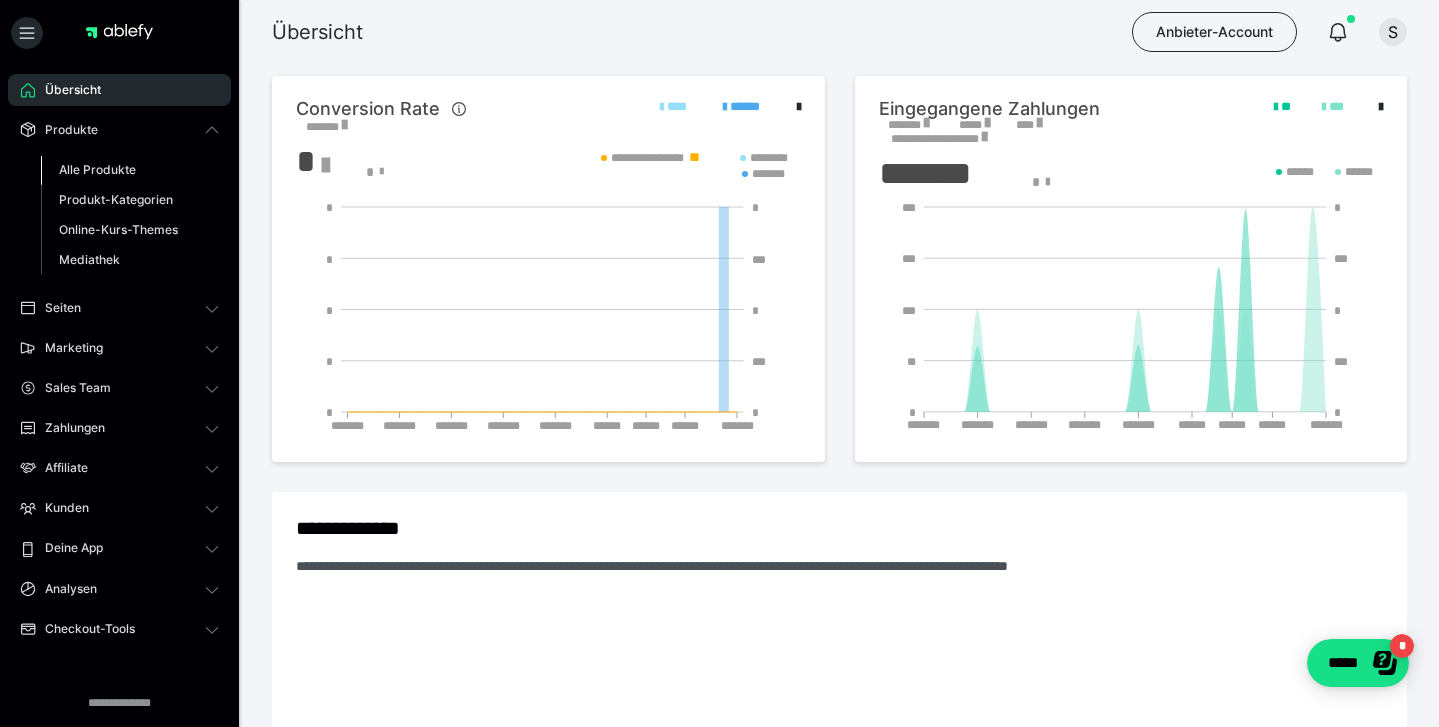 click on "Alle Produkte" at bounding box center (130, 170) 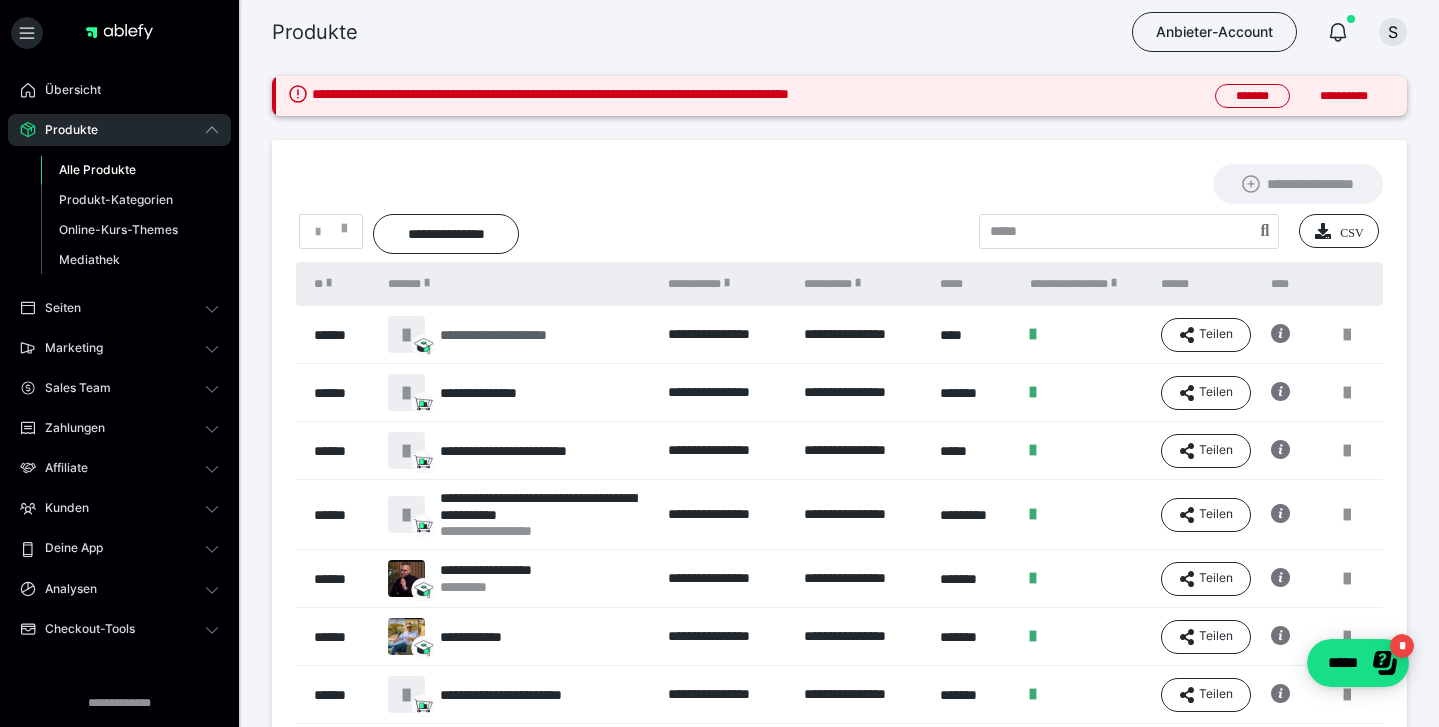 click on "**********" at bounding box center (512, 335) 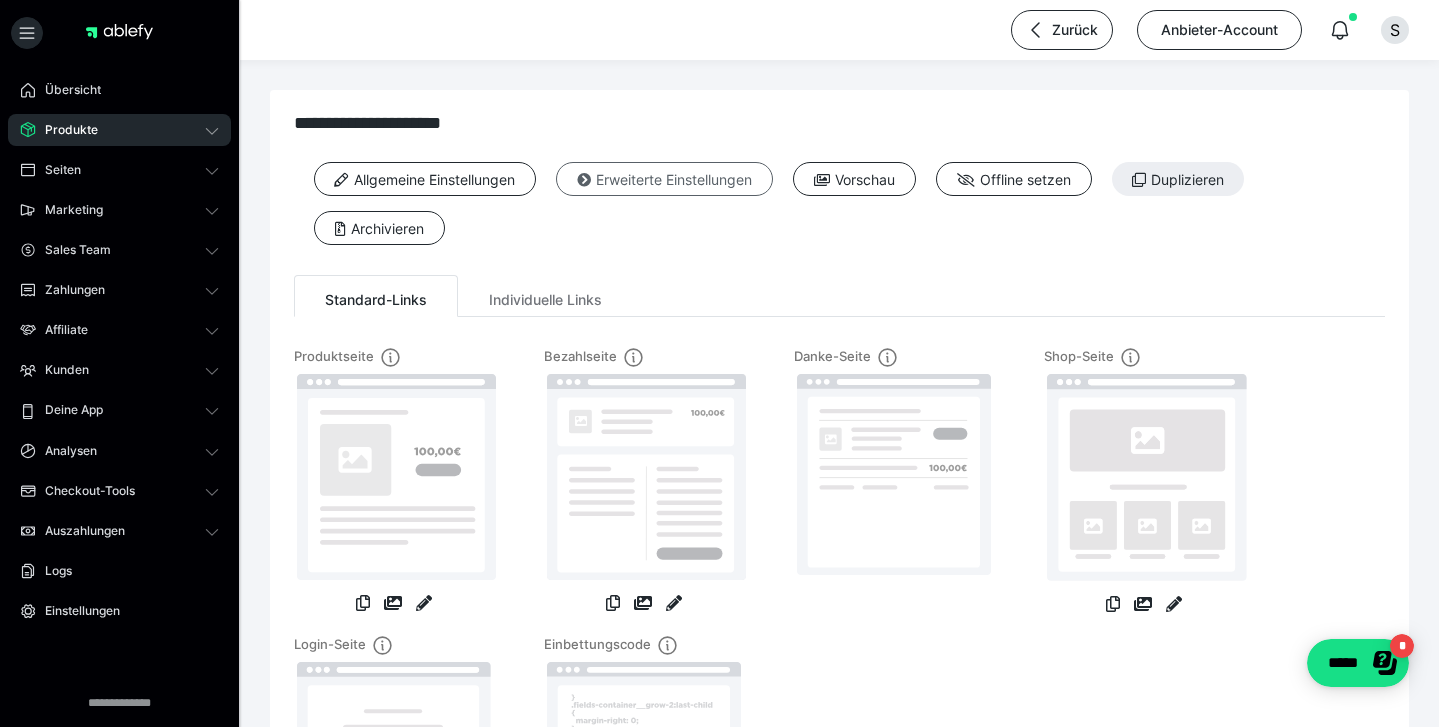 click on "Erweiterte Einstellungen" at bounding box center [664, 179] 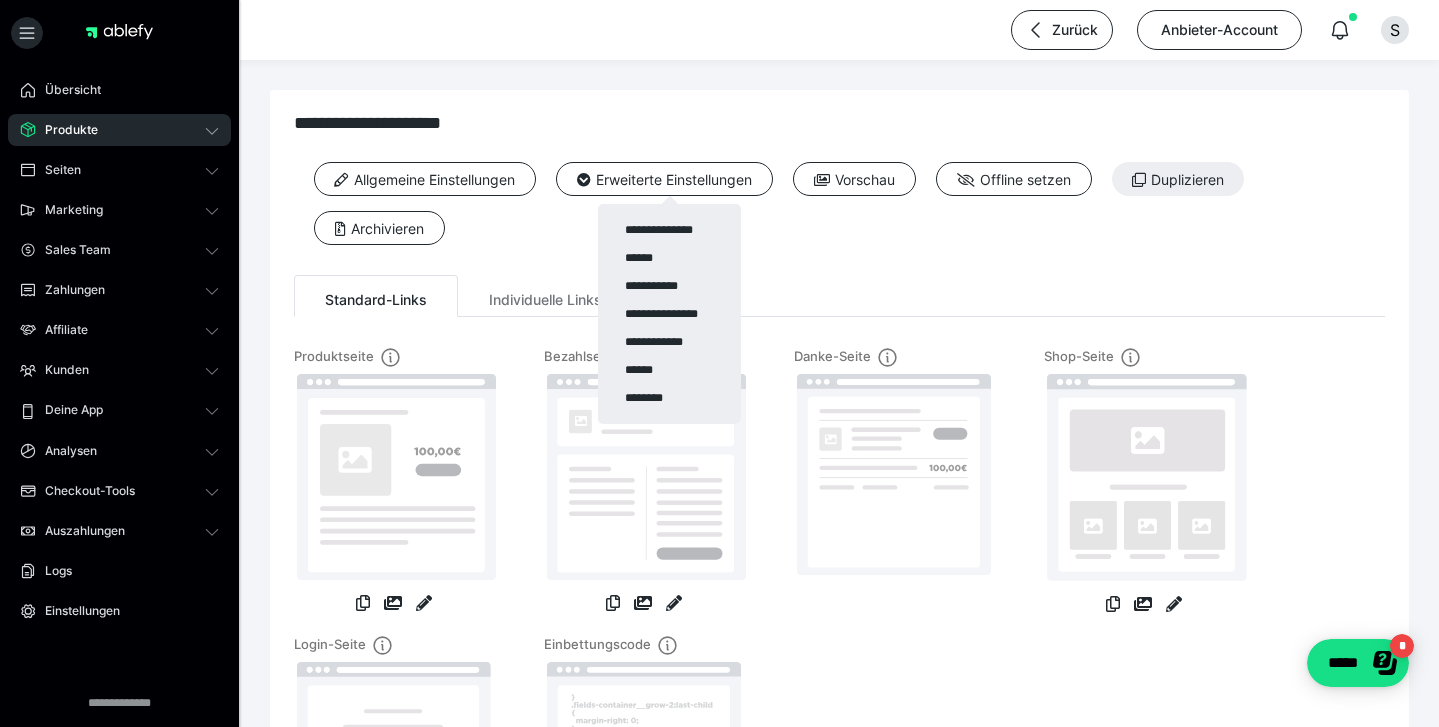 click at bounding box center [719, 363] 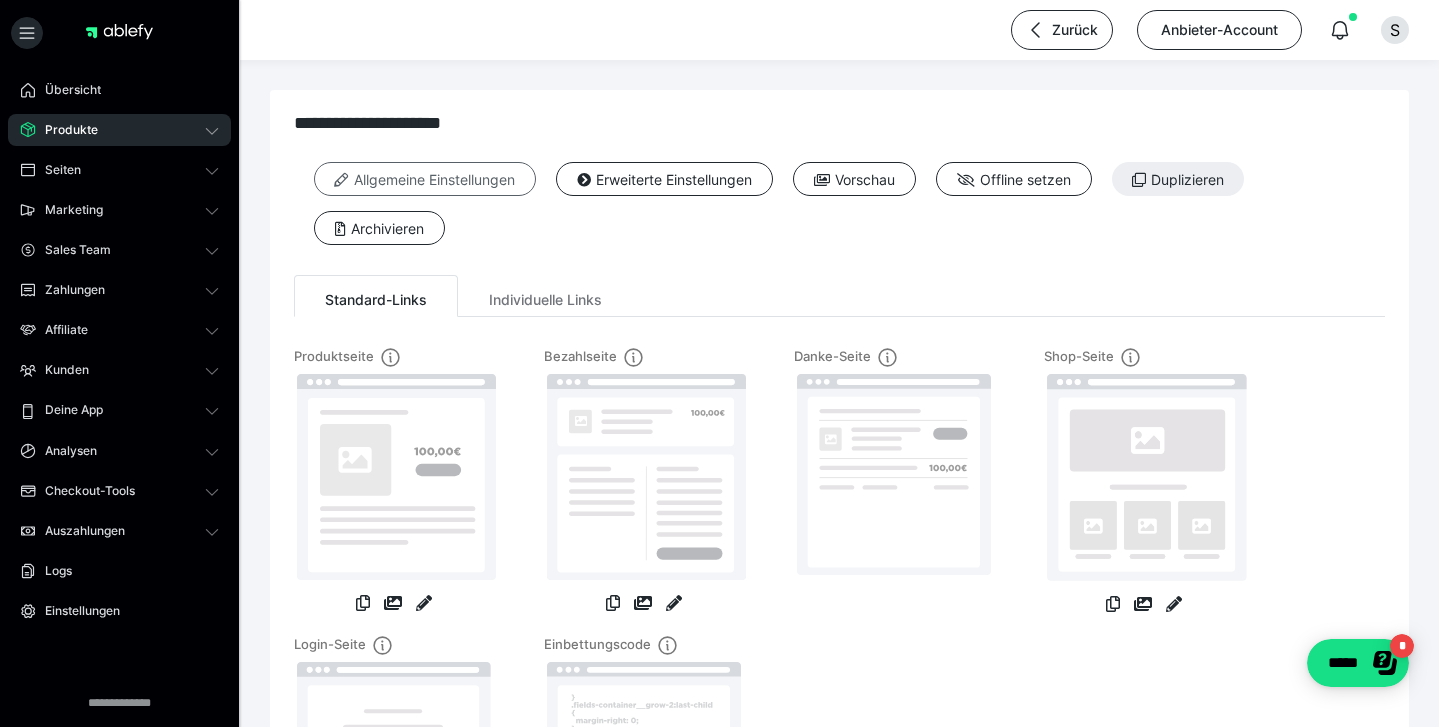click on "Allgemeine Einstellungen" at bounding box center [425, 179] 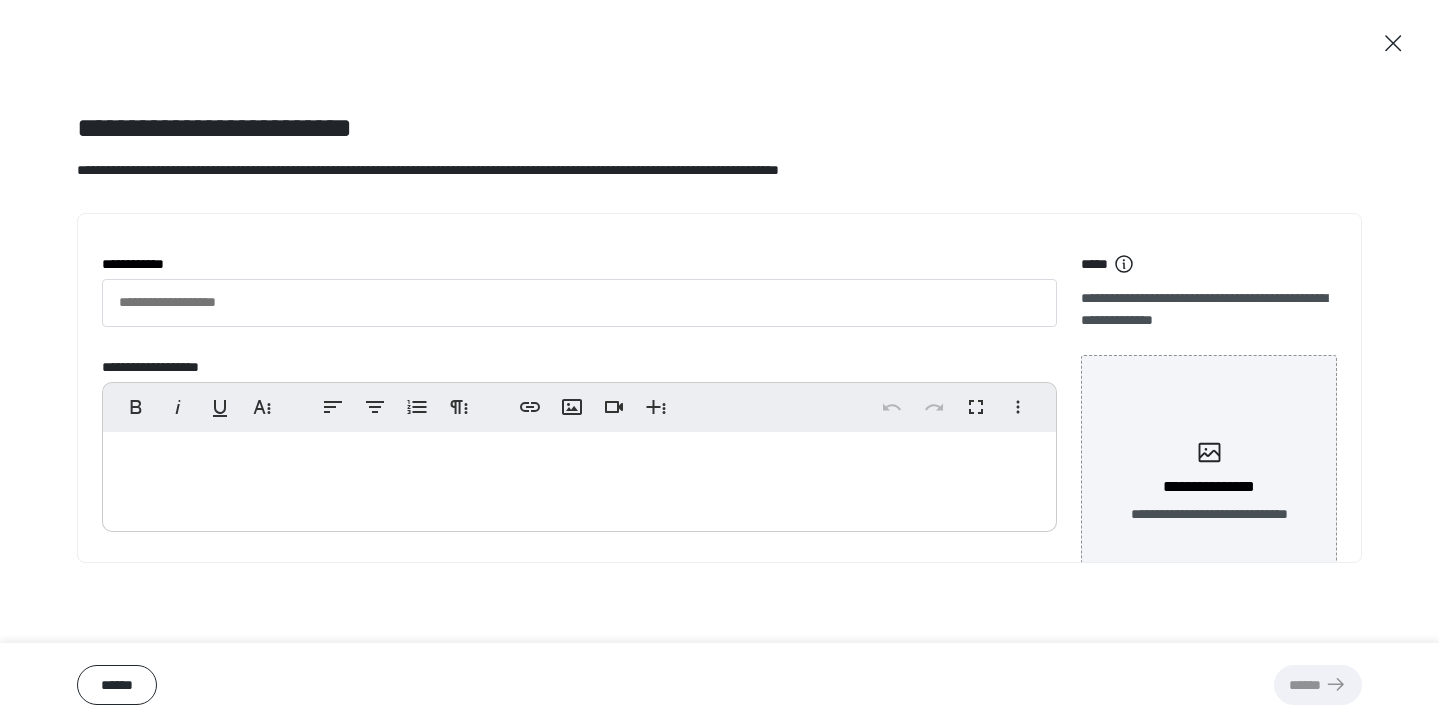 type on "**********" 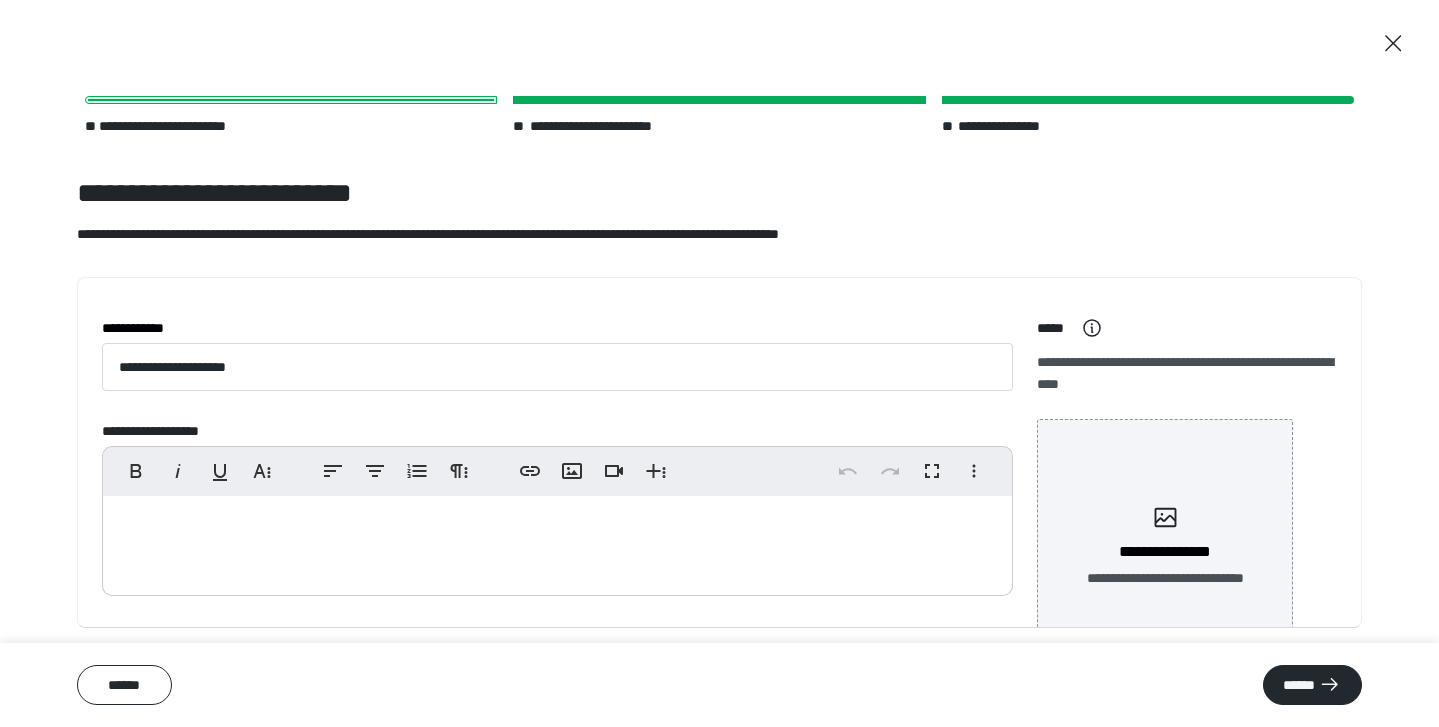 scroll, scrollTop: 0, scrollLeft: 0, axis: both 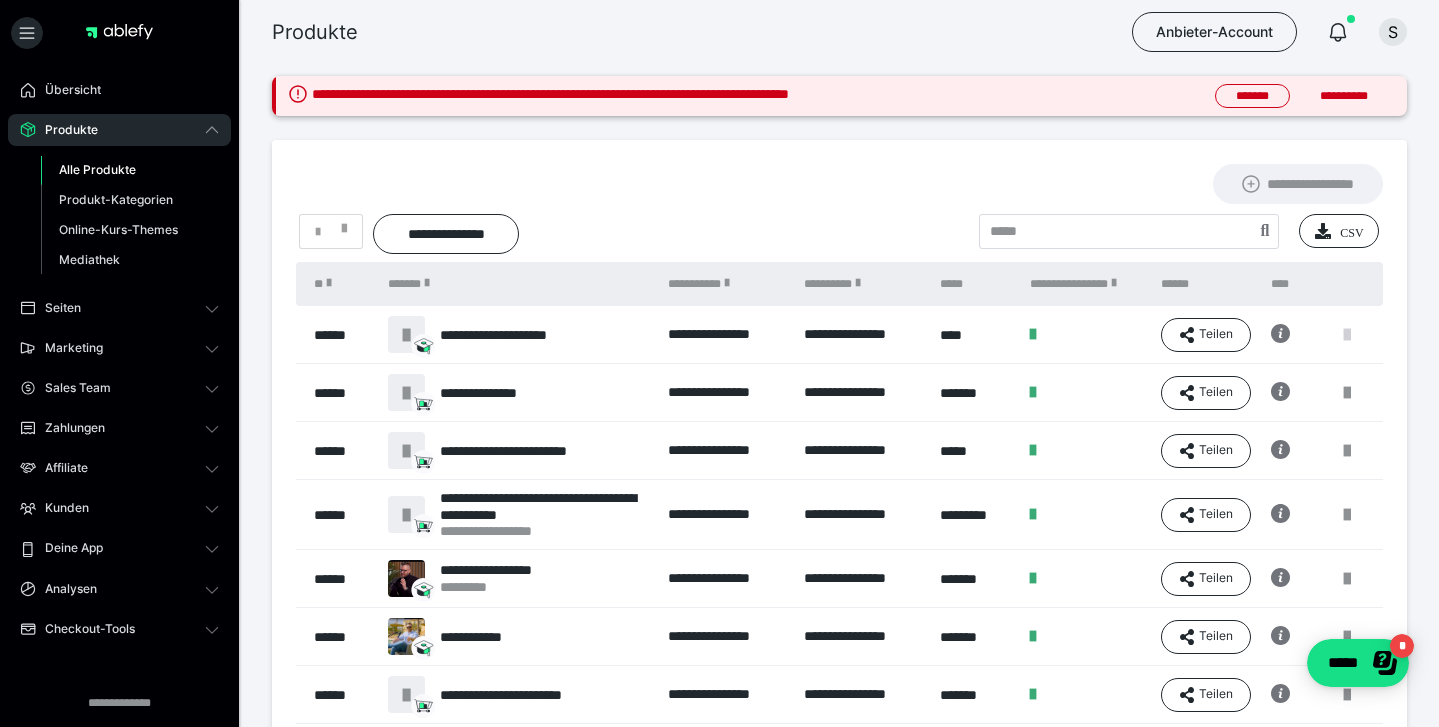 click at bounding box center [1347, 335] 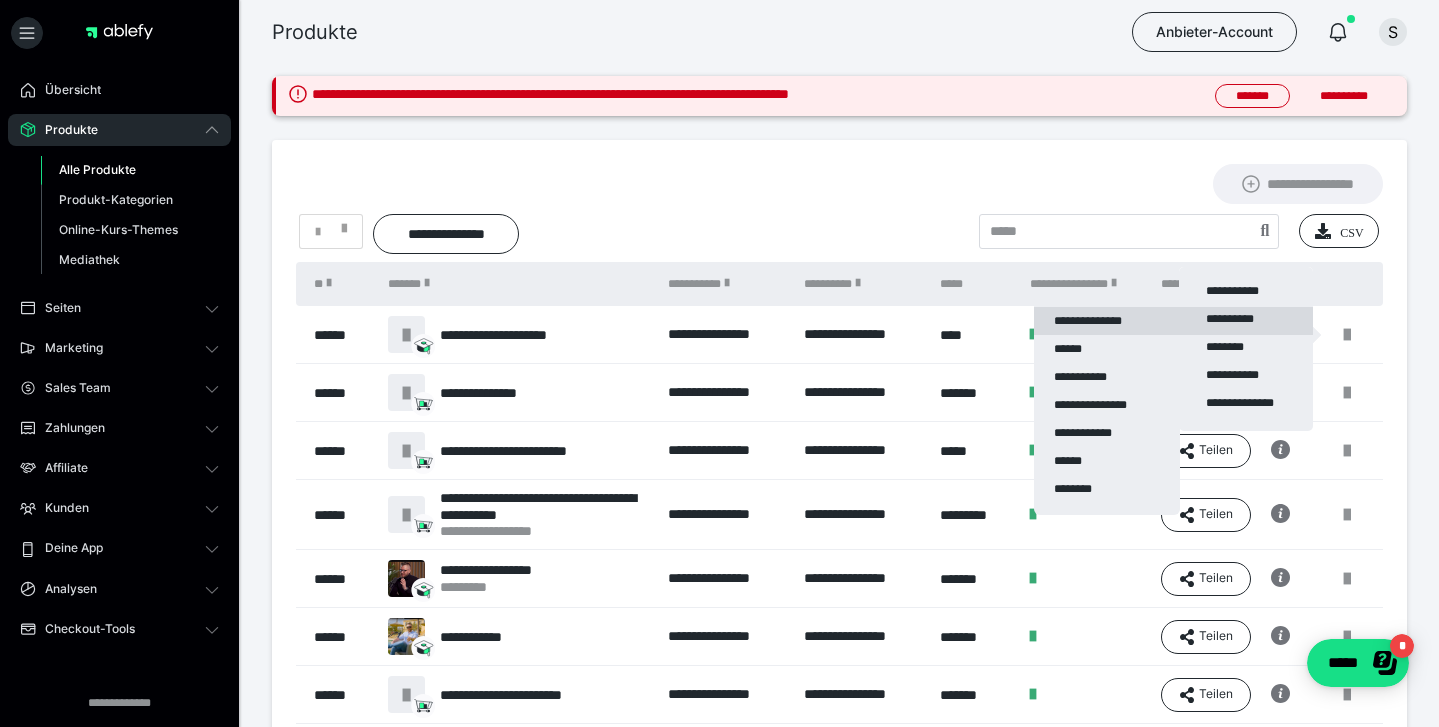 click on "**********" at bounding box center [1107, 321] 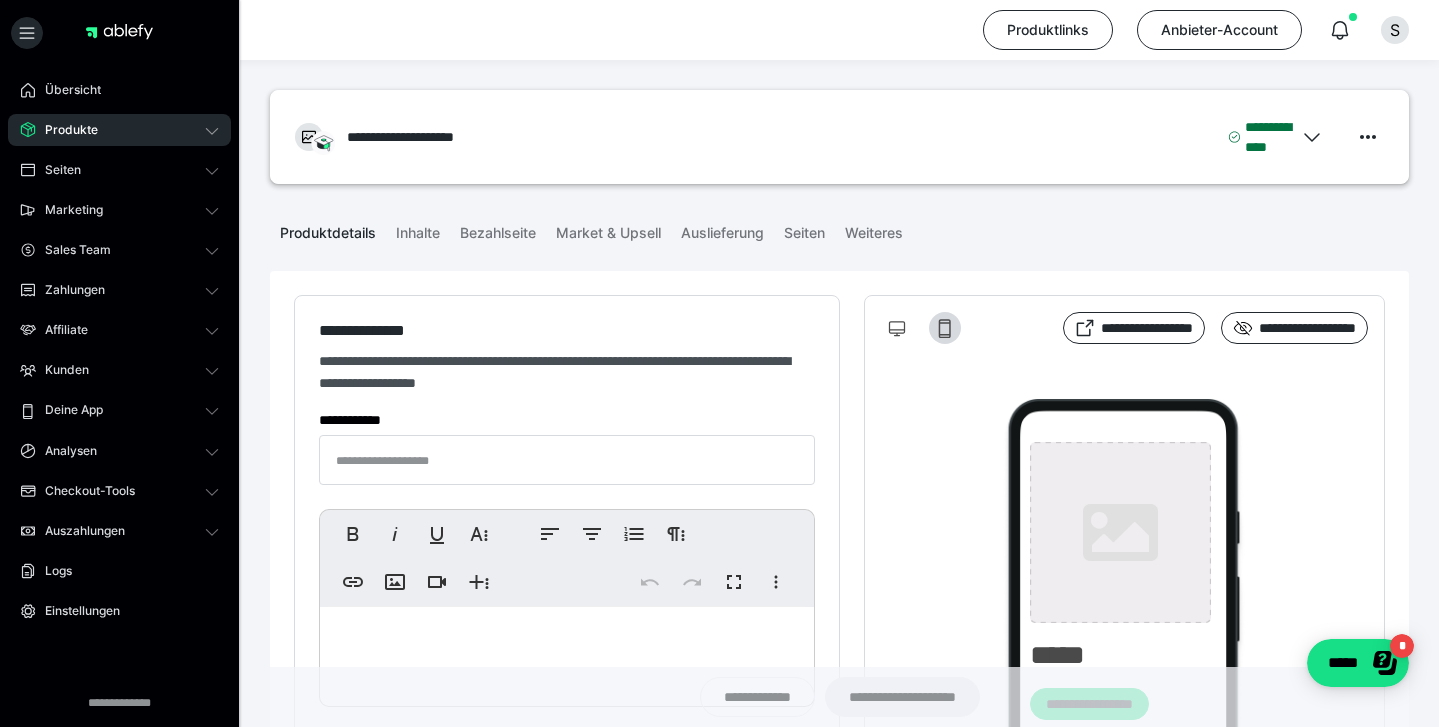 type on "**********" 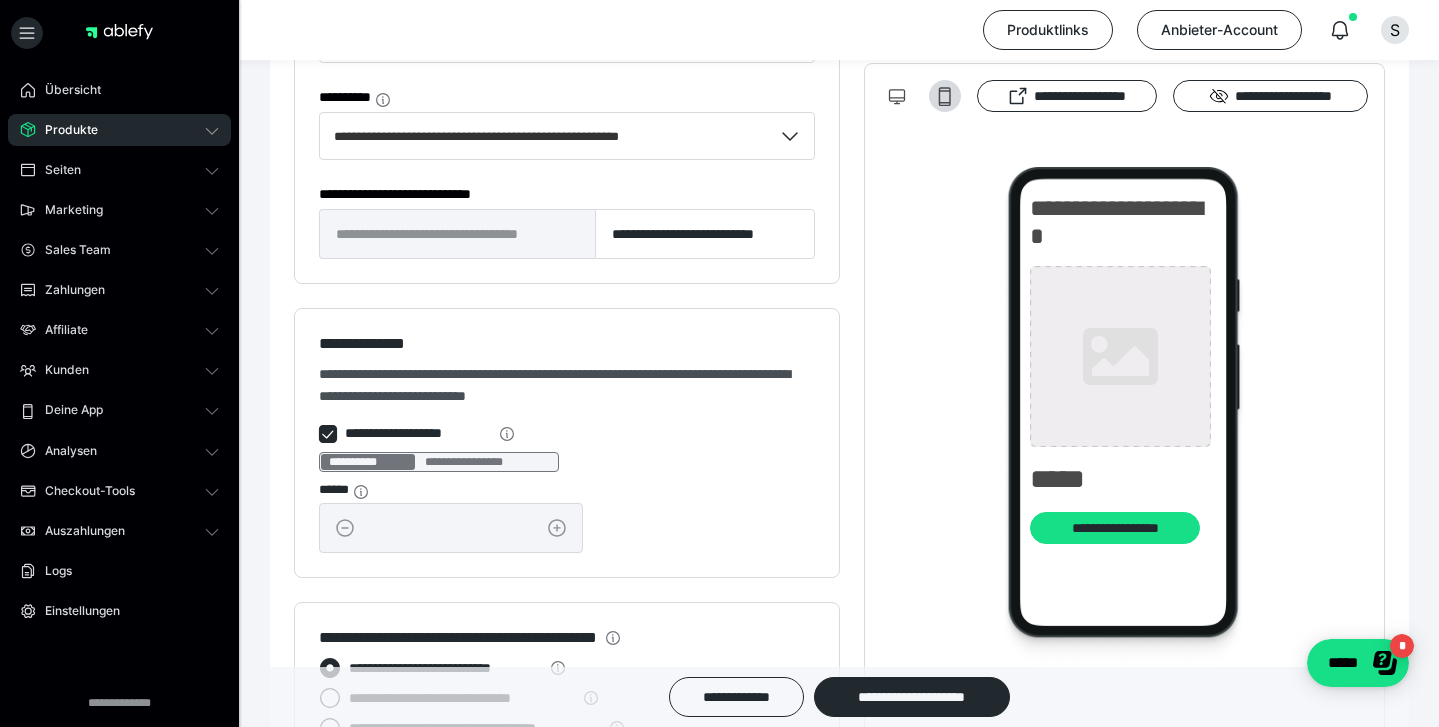 scroll, scrollTop: 1332, scrollLeft: 0, axis: vertical 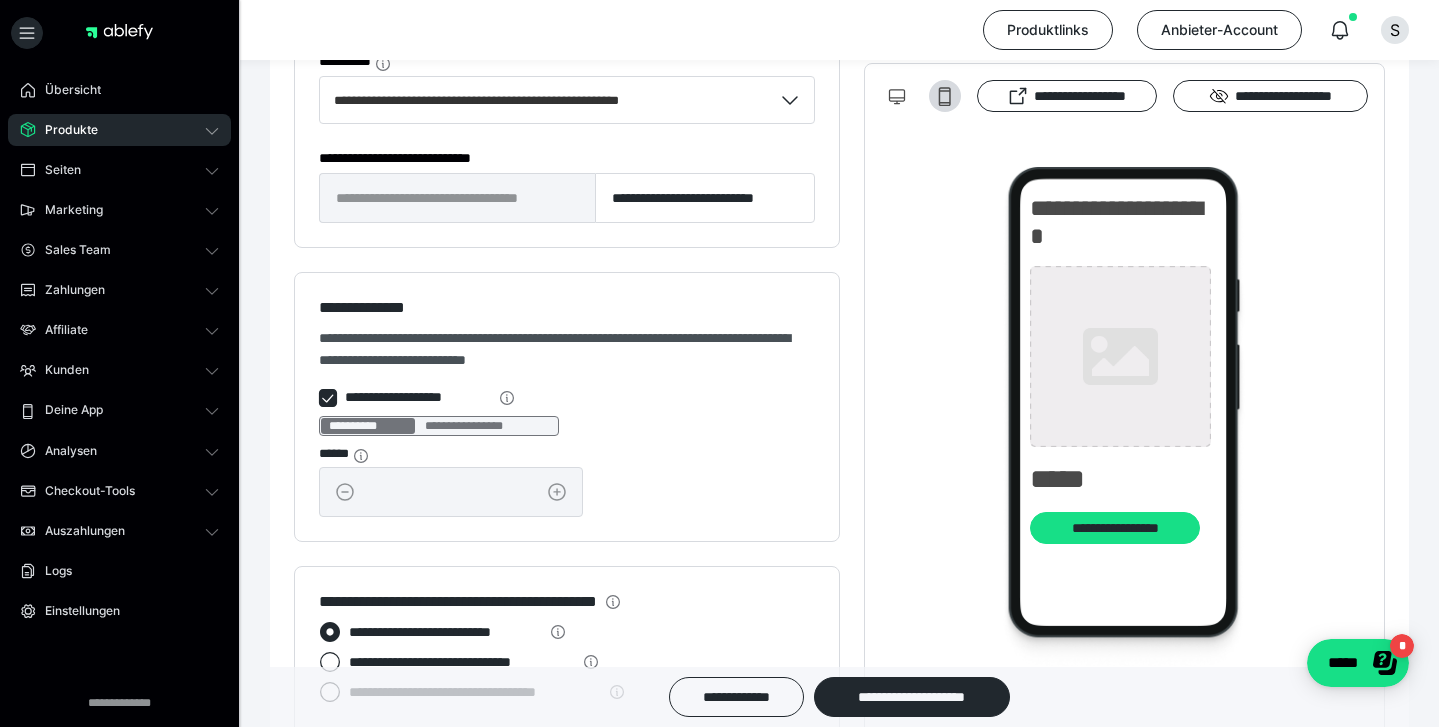 click on "**********" at bounding box center (457, 198) 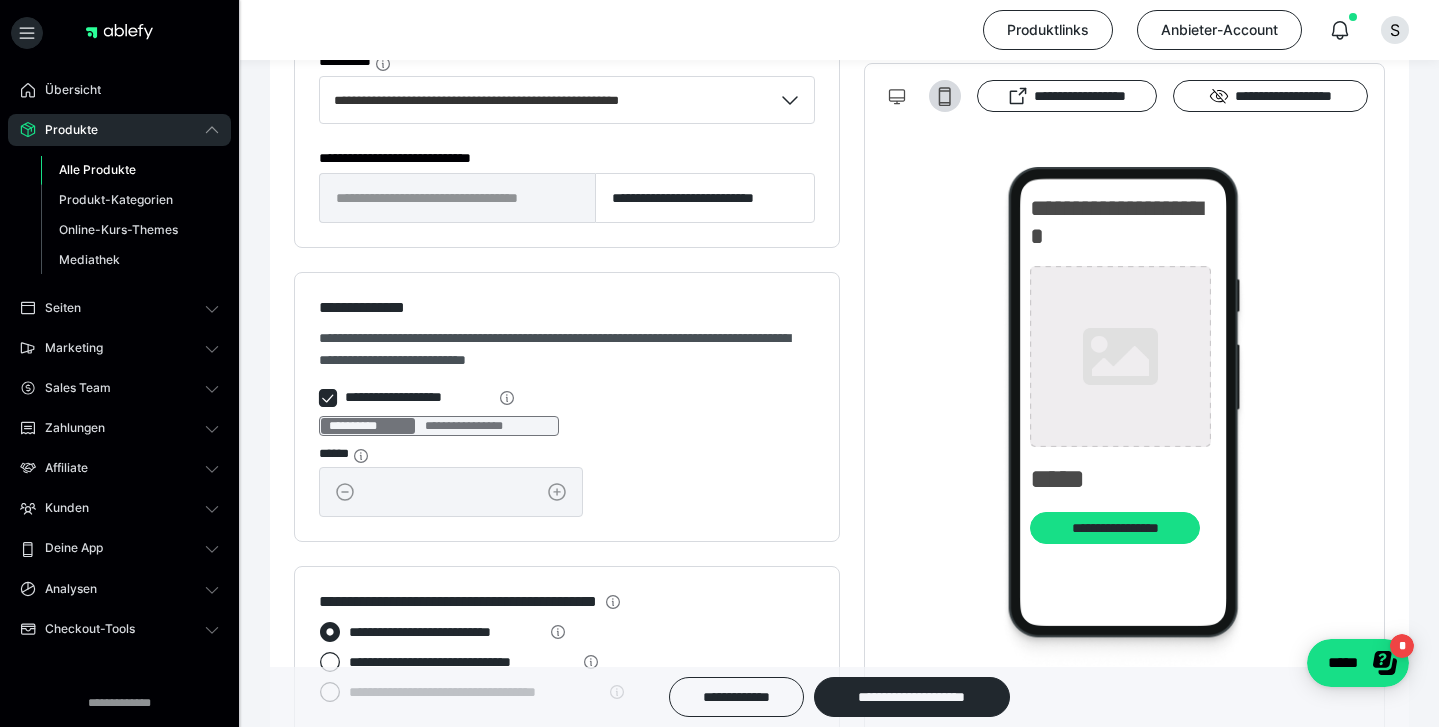 click on "Alle Produkte" at bounding box center (130, 170) 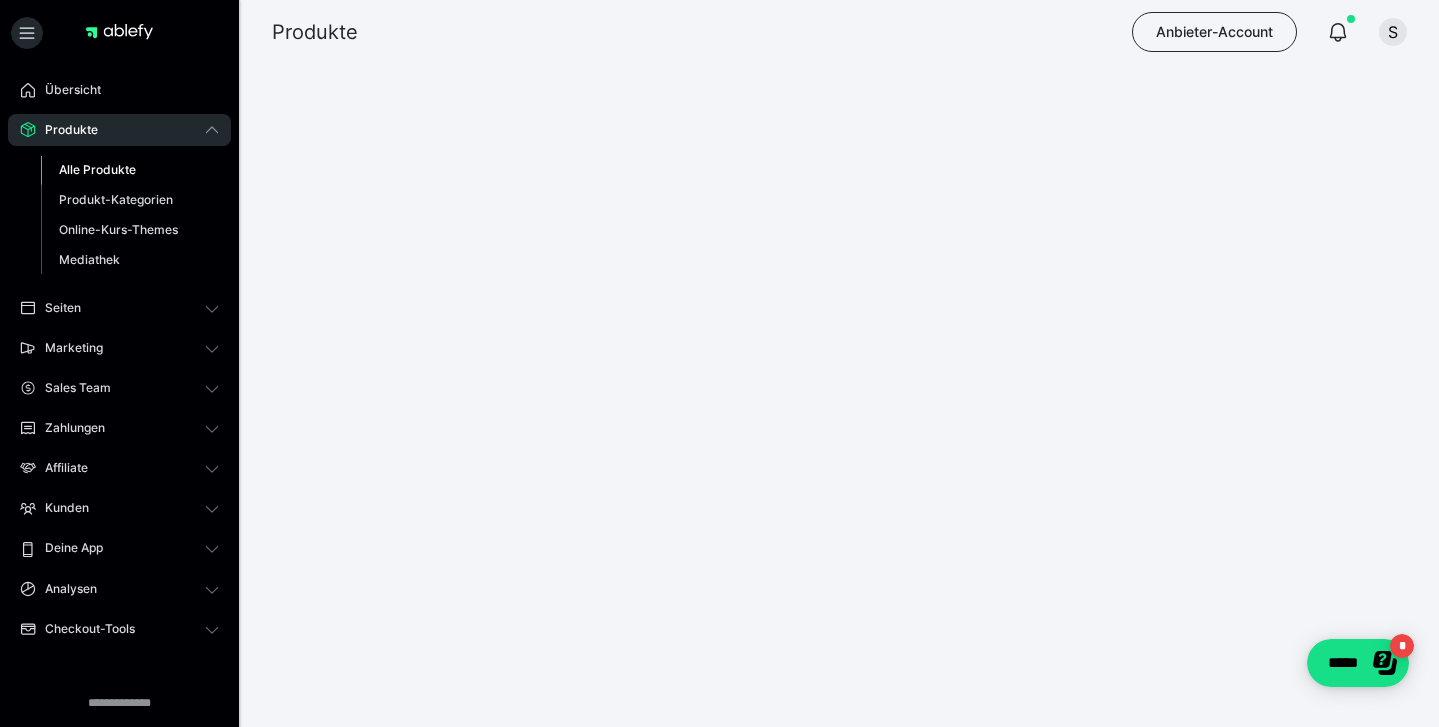scroll, scrollTop: 0, scrollLeft: 0, axis: both 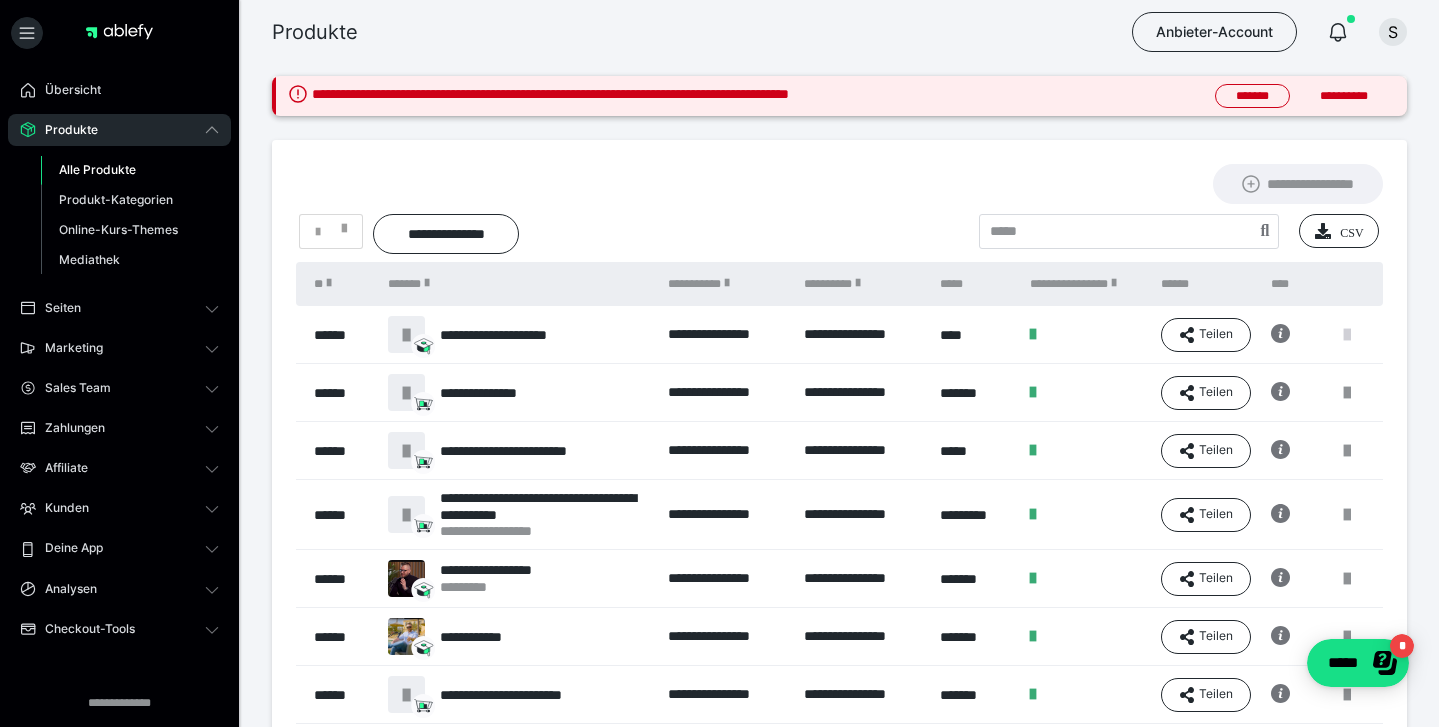click at bounding box center [1347, 335] 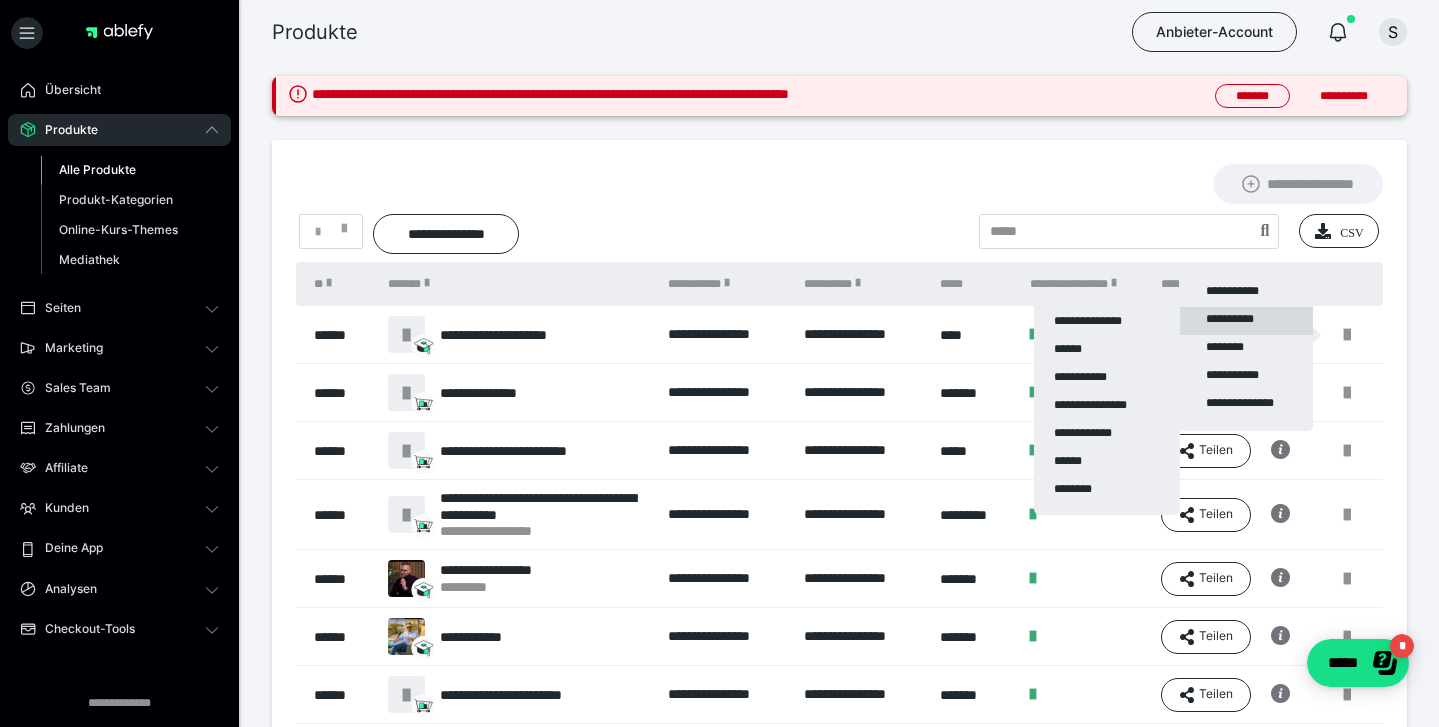 click on "**********" at bounding box center [1246, 321] 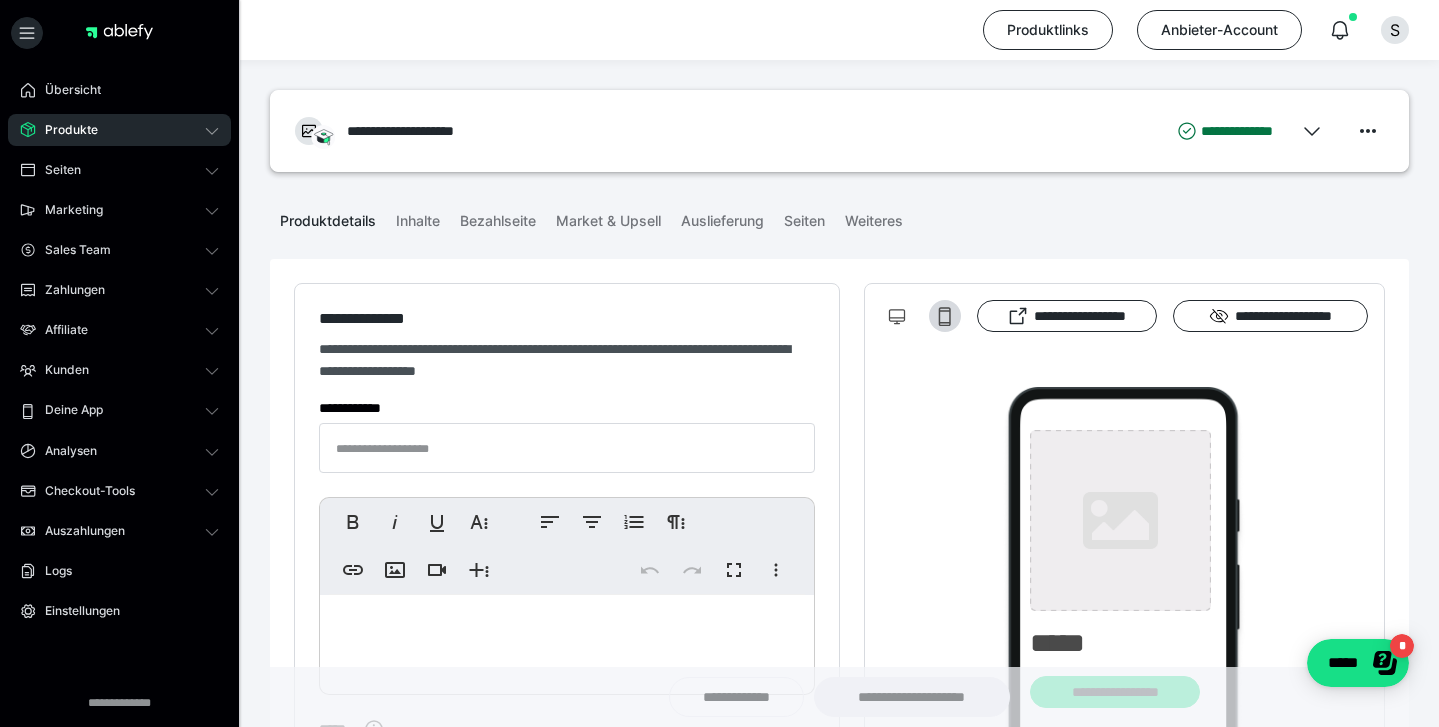 type on "**********" 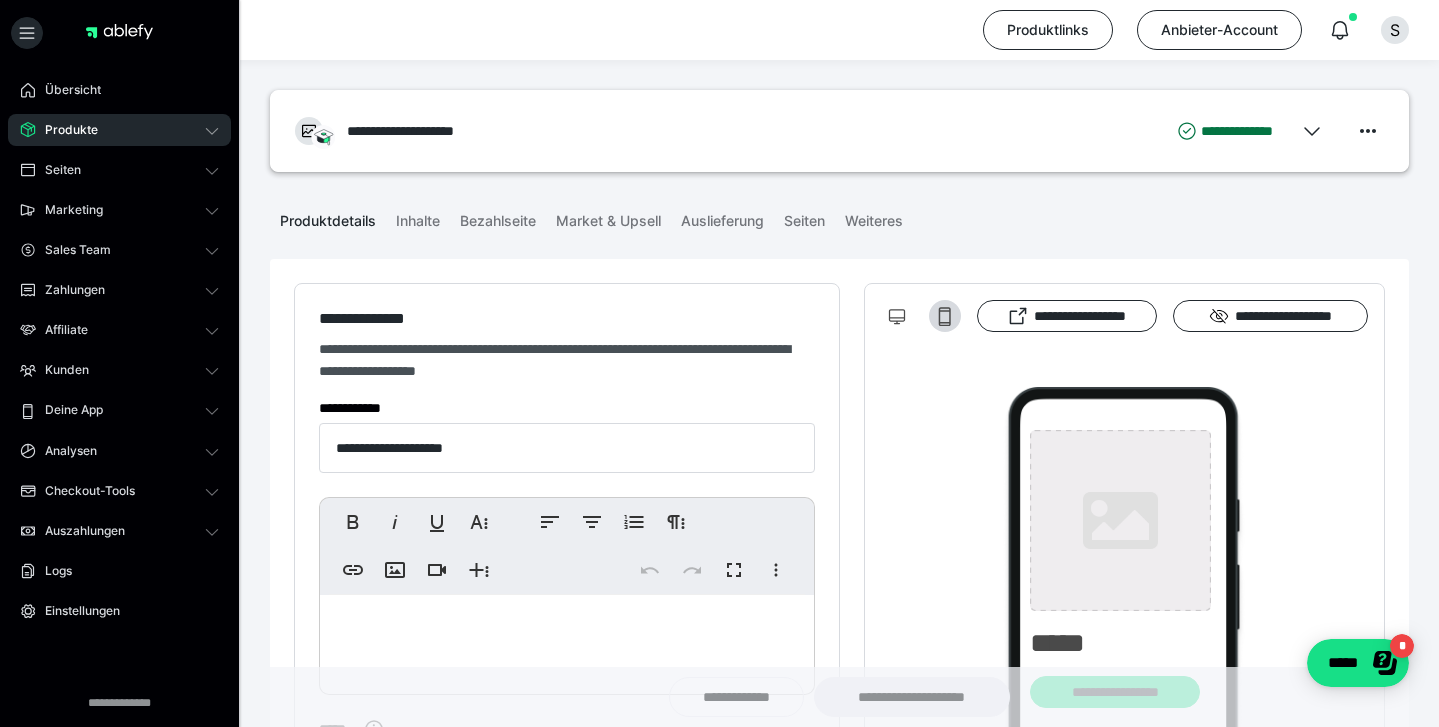 type on "**********" 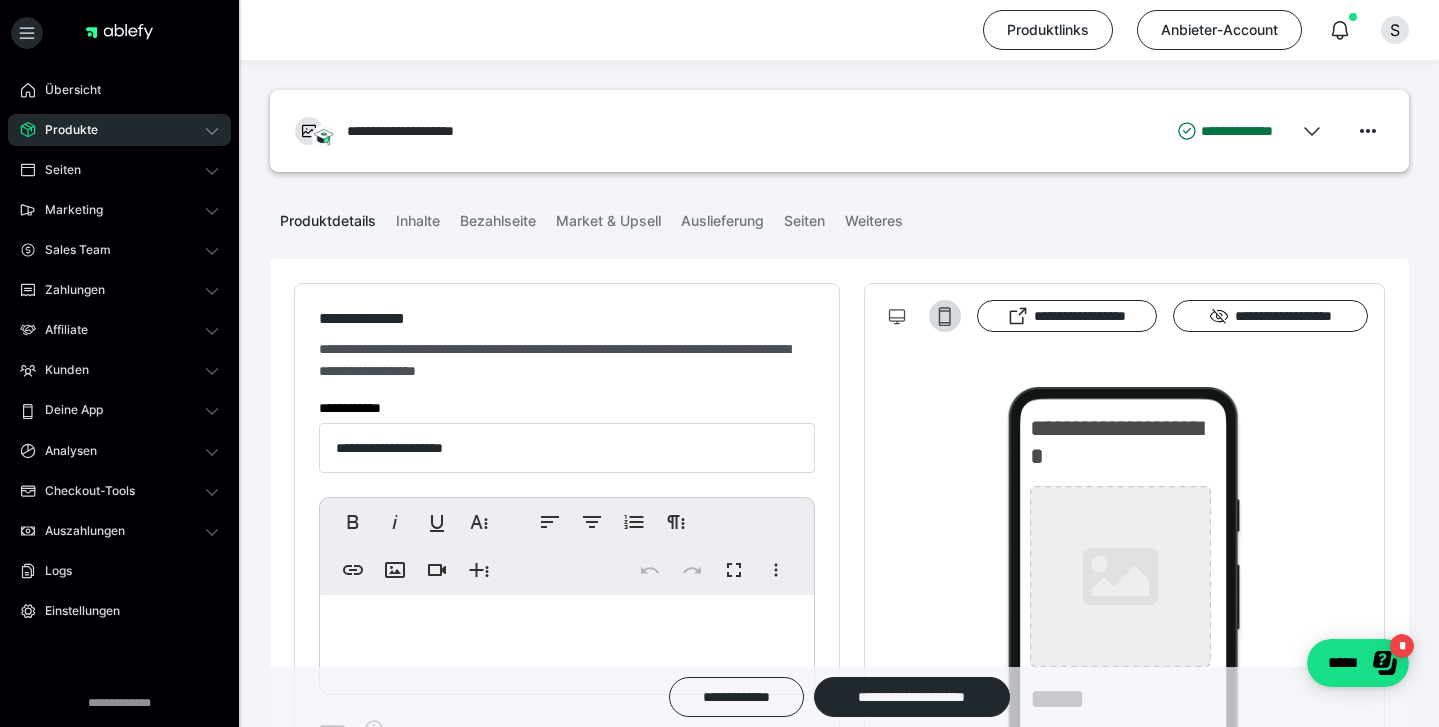 click on "Produkte" at bounding box center [119, 130] 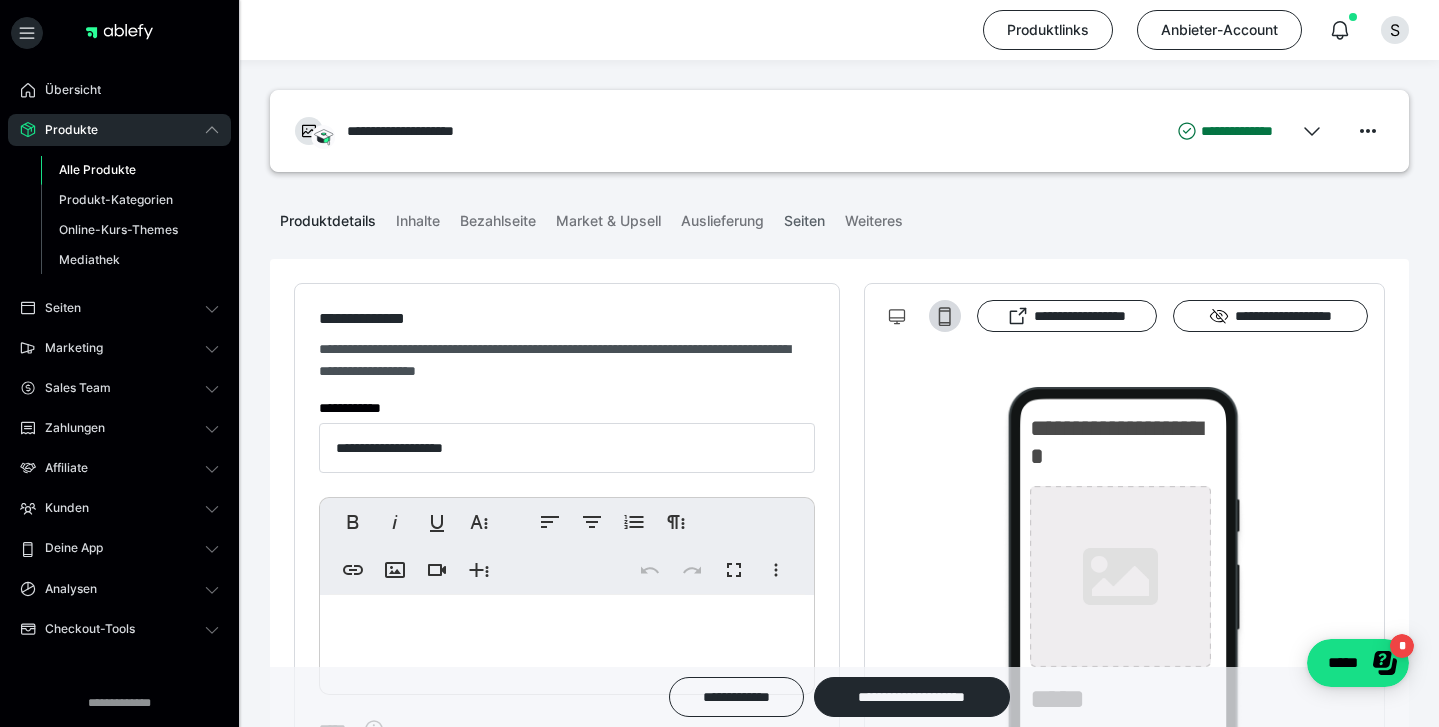 click on "Seiten" at bounding box center [804, 217] 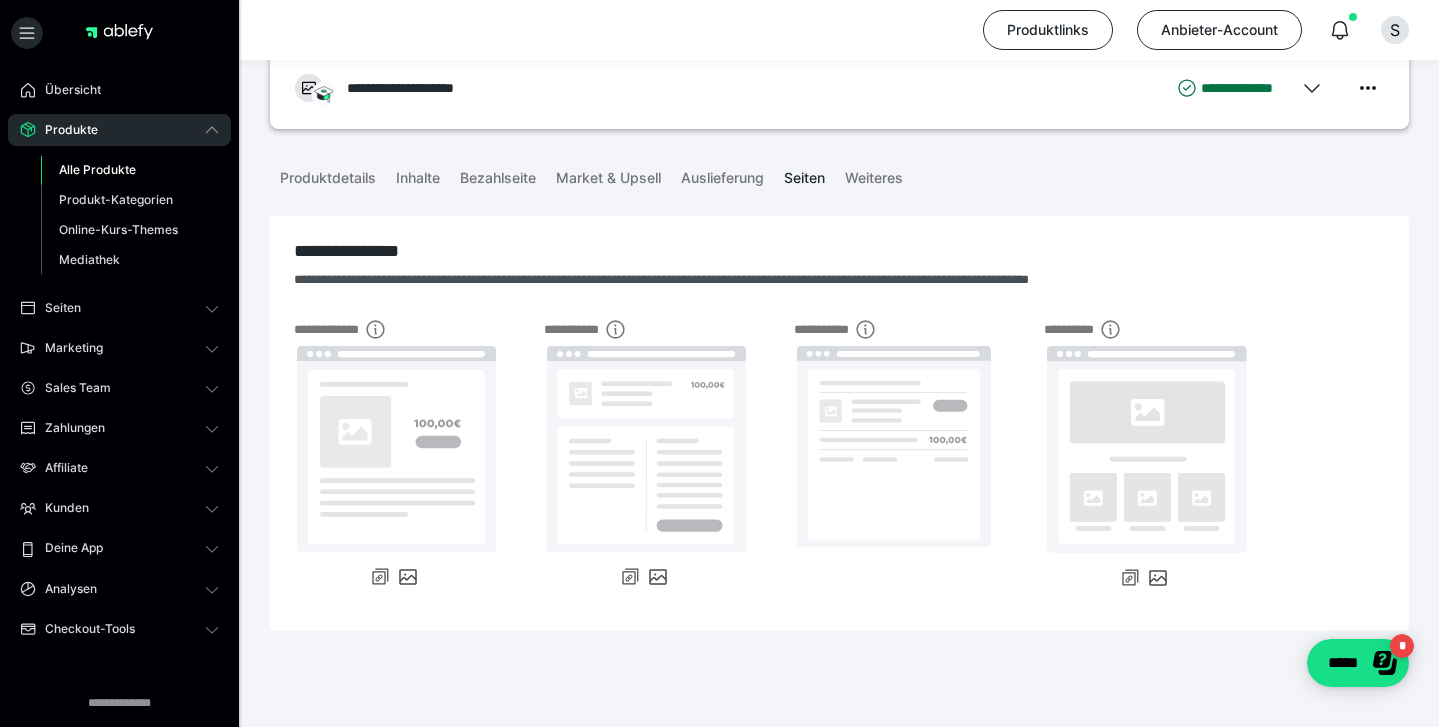scroll, scrollTop: 40, scrollLeft: 0, axis: vertical 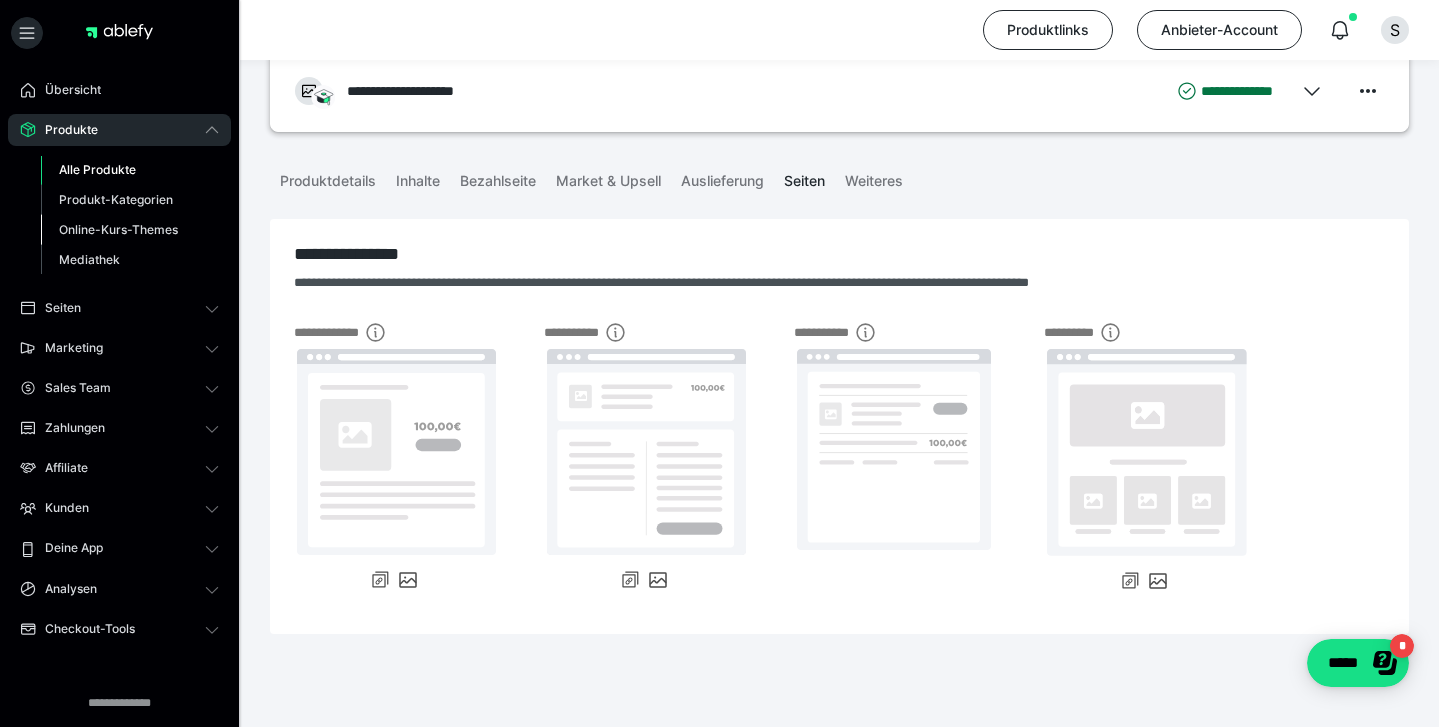 click on "Online-Kurs-Themes" at bounding box center (130, 230) 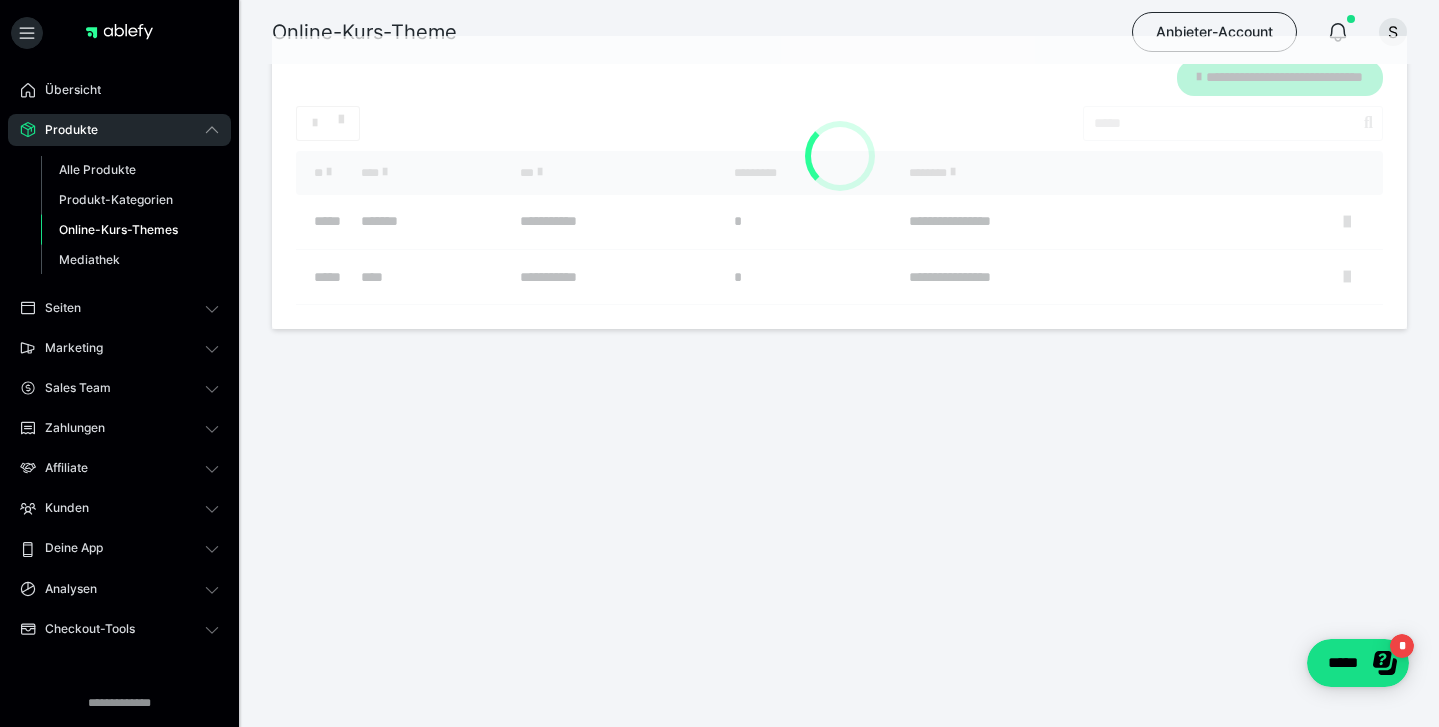 scroll, scrollTop: 0, scrollLeft: 0, axis: both 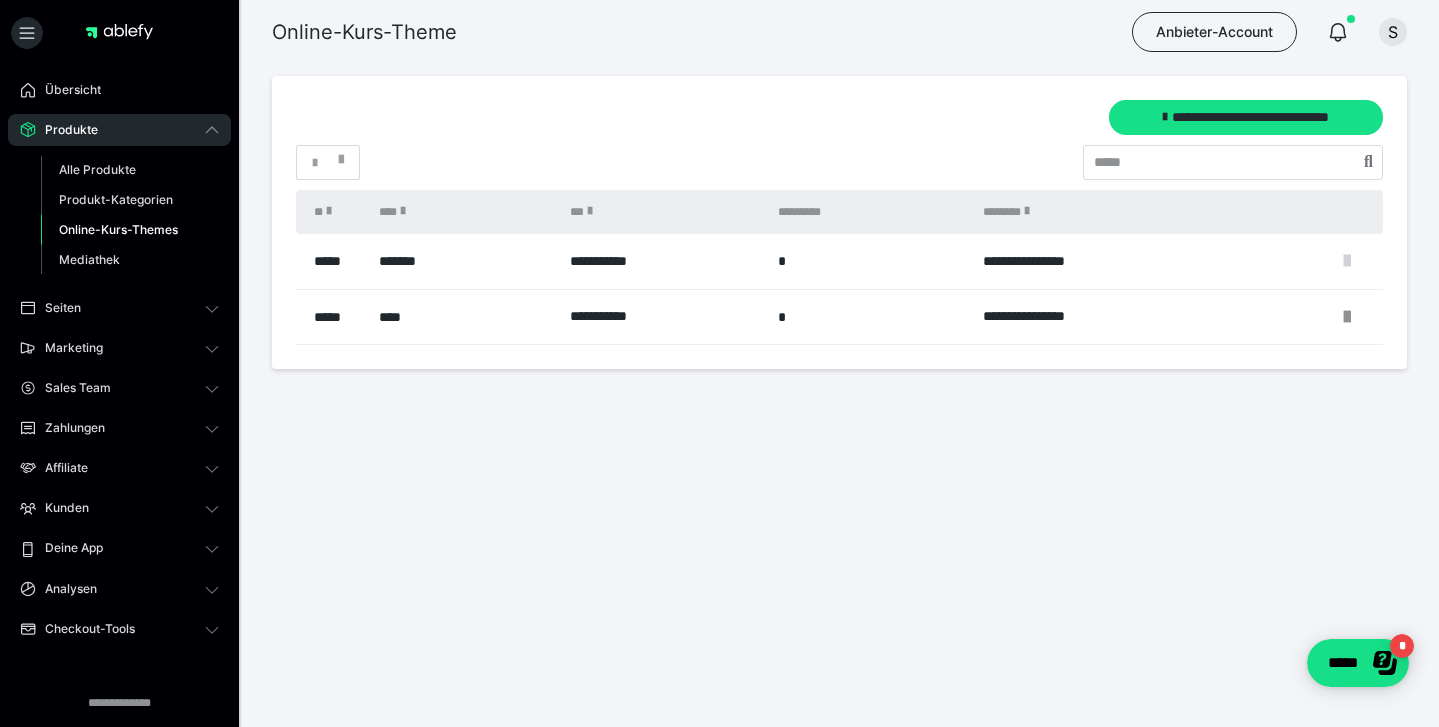click at bounding box center [1347, 261] 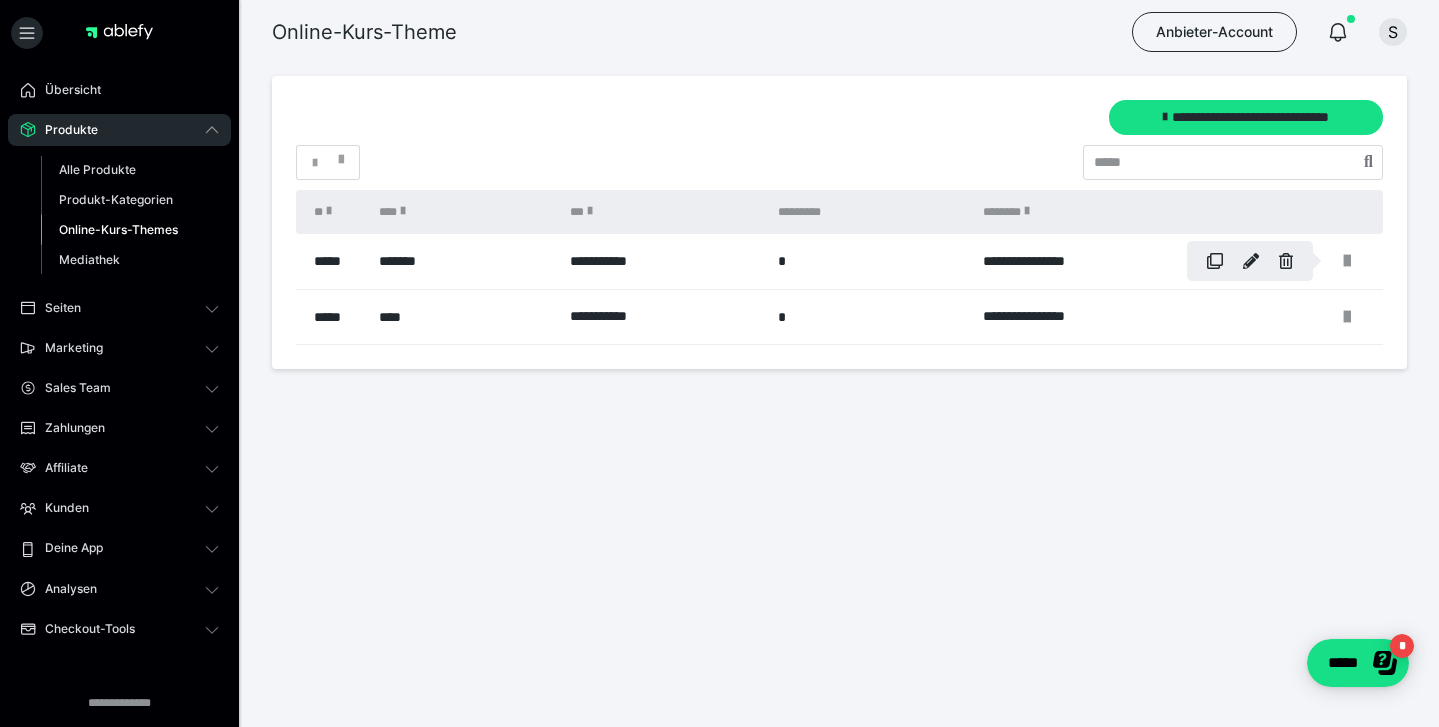 click at bounding box center (719, 363) 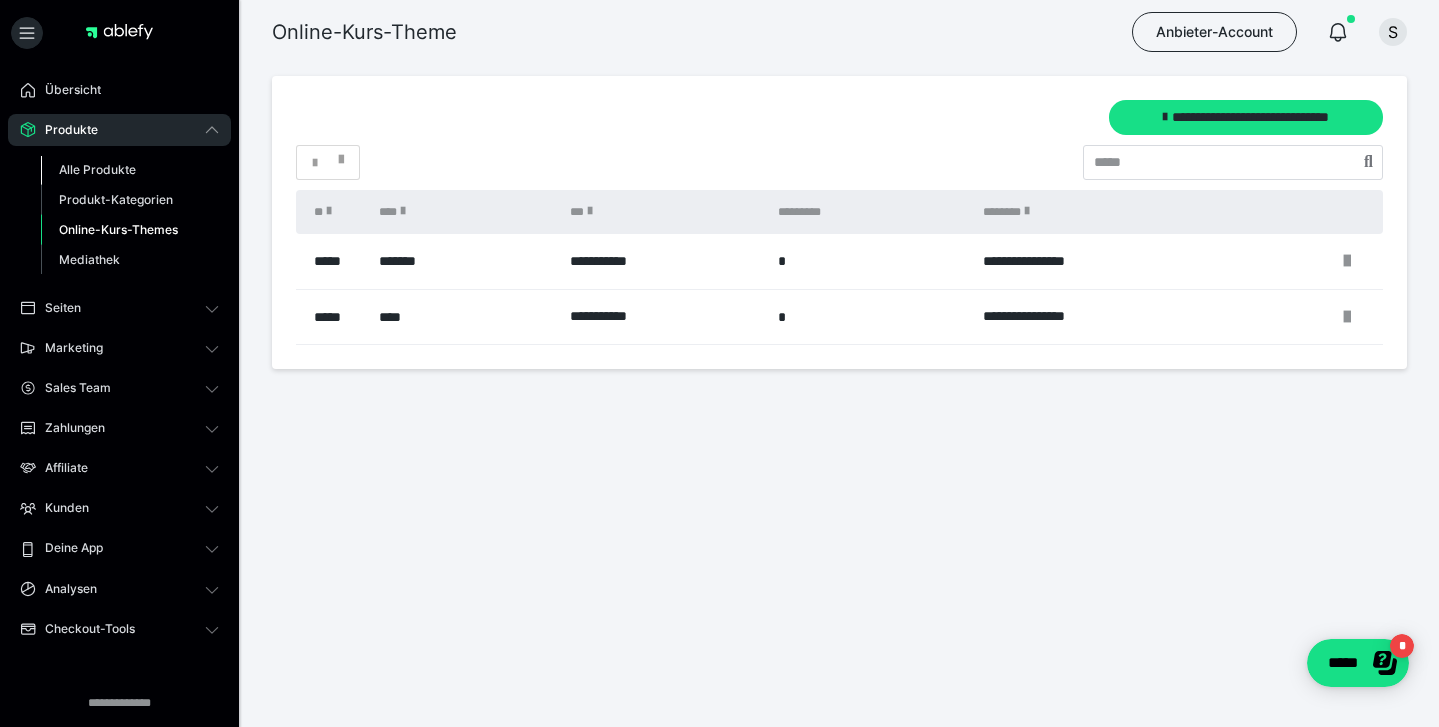 click on "Alle Produkte" at bounding box center [97, 169] 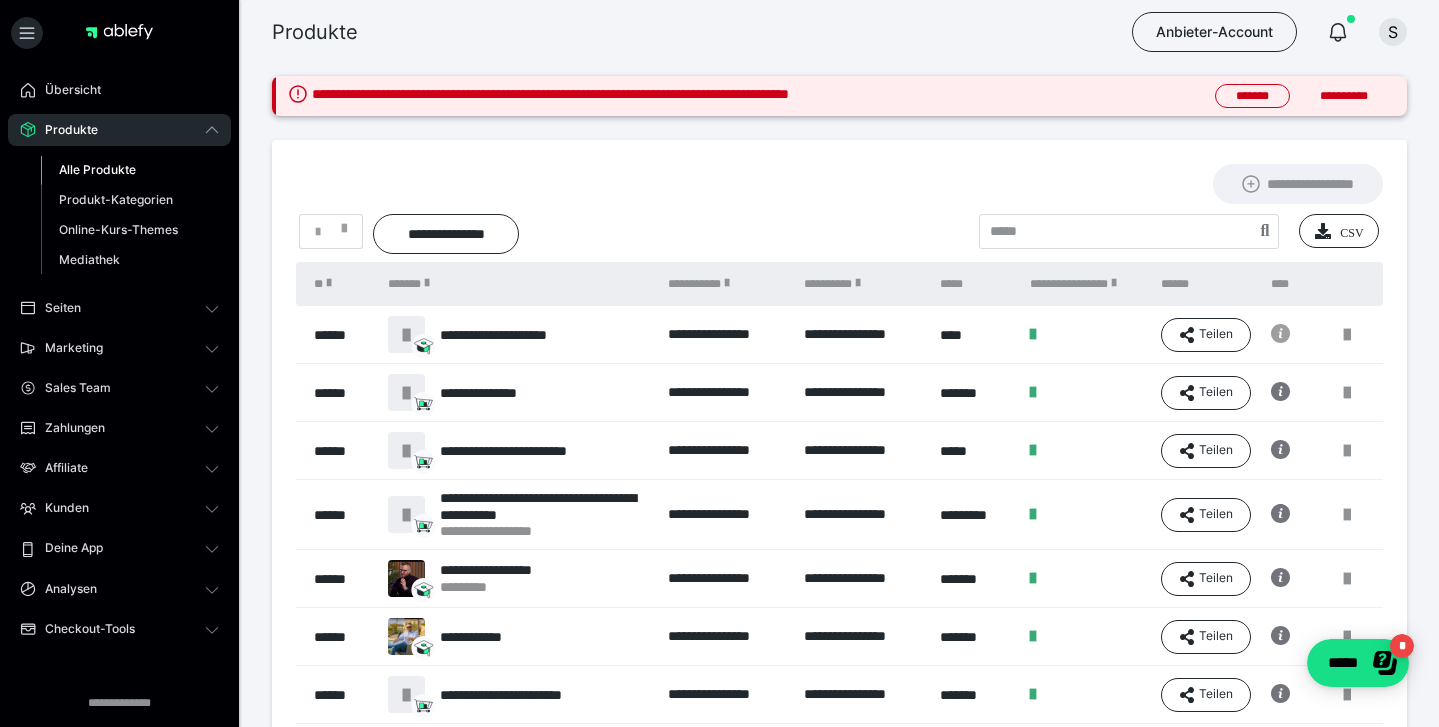 click 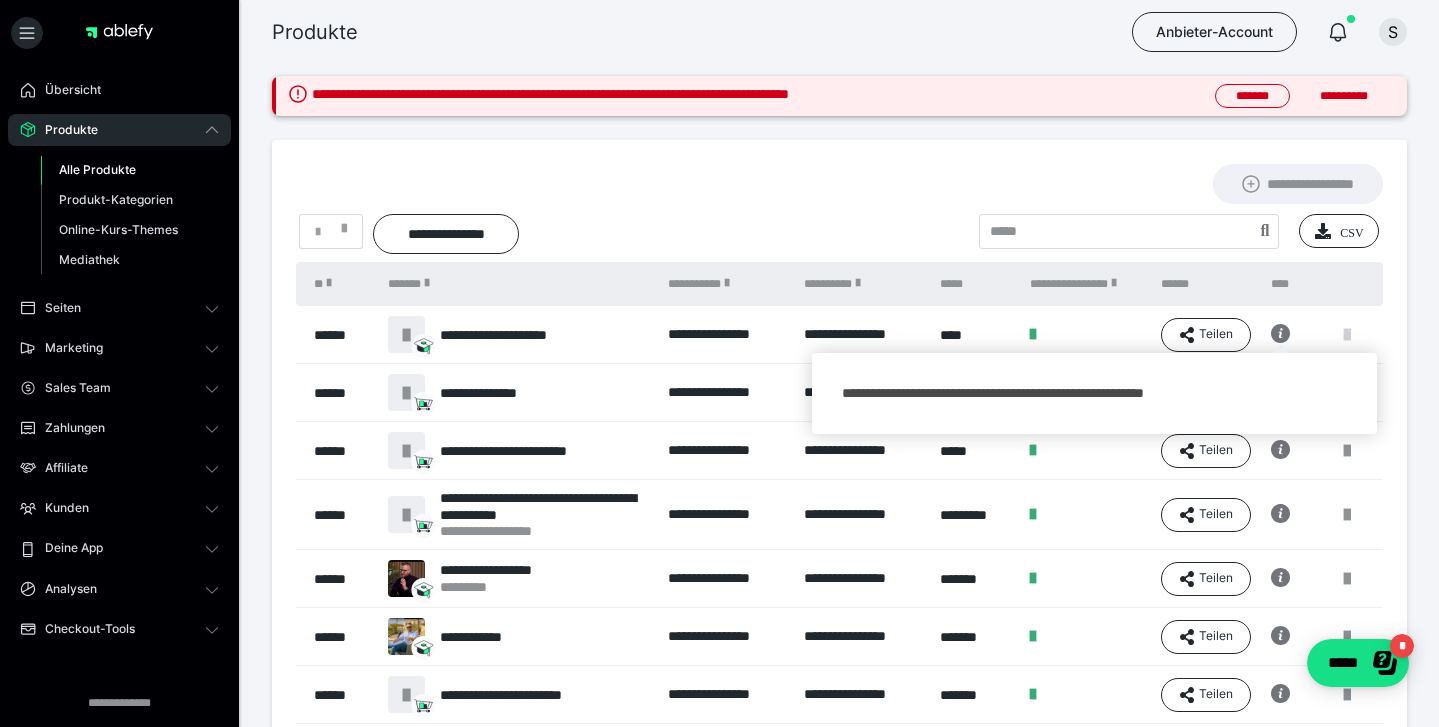 click at bounding box center [1347, 335] 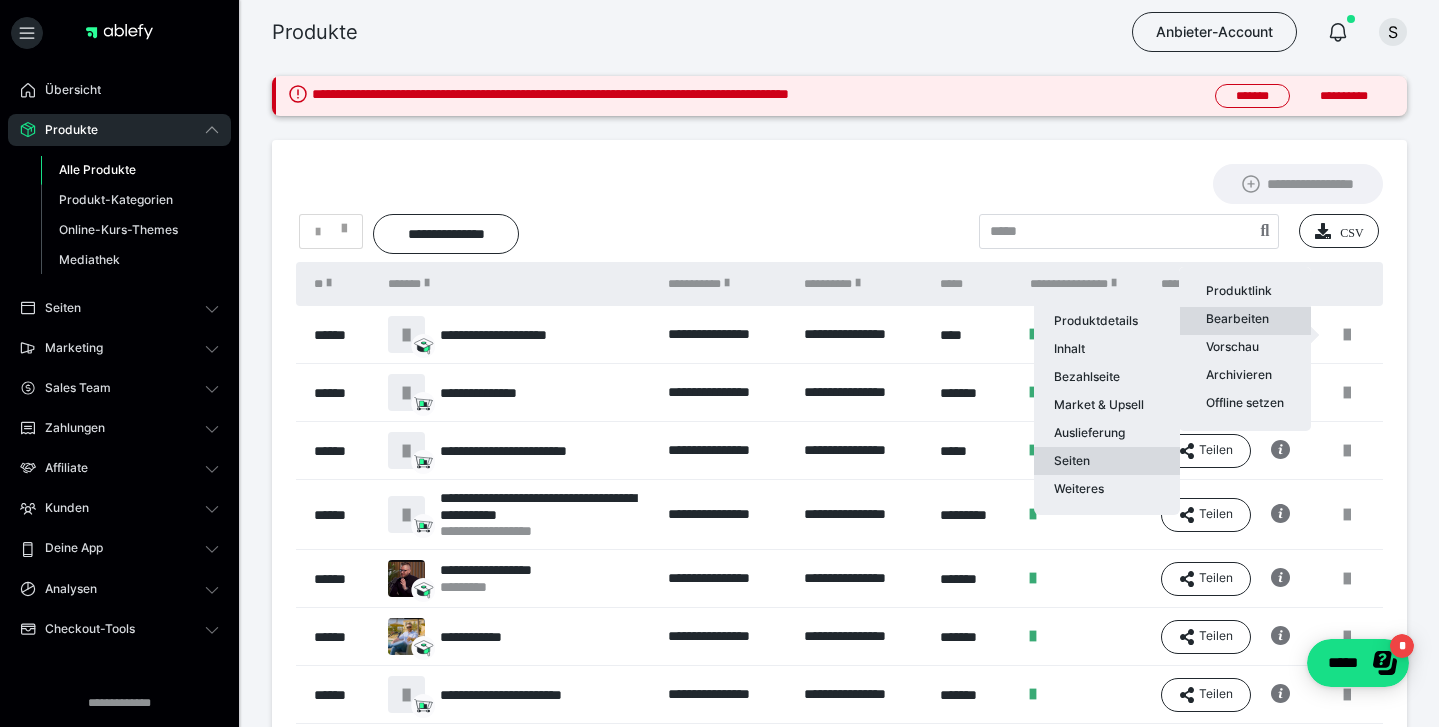 click on "Seiten" at bounding box center (1107, 461) 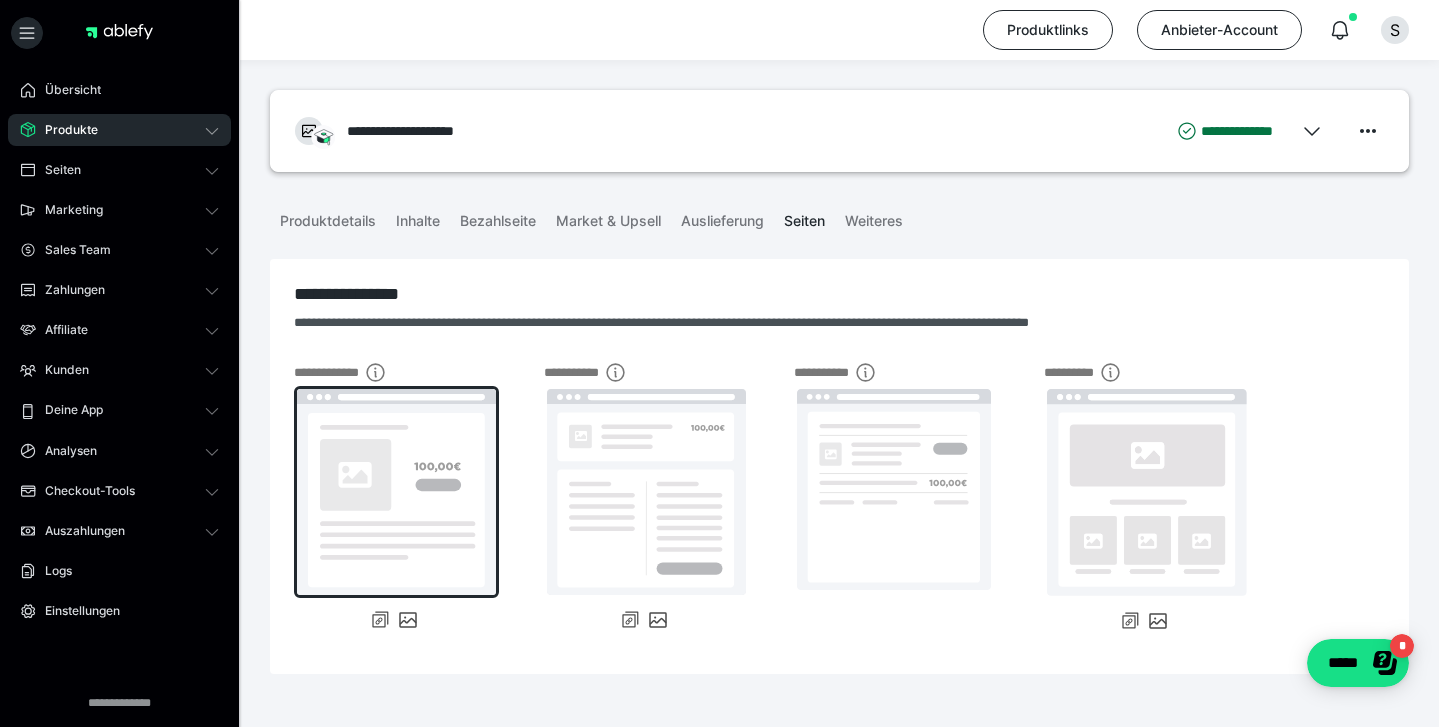 click at bounding box center [396, 492] 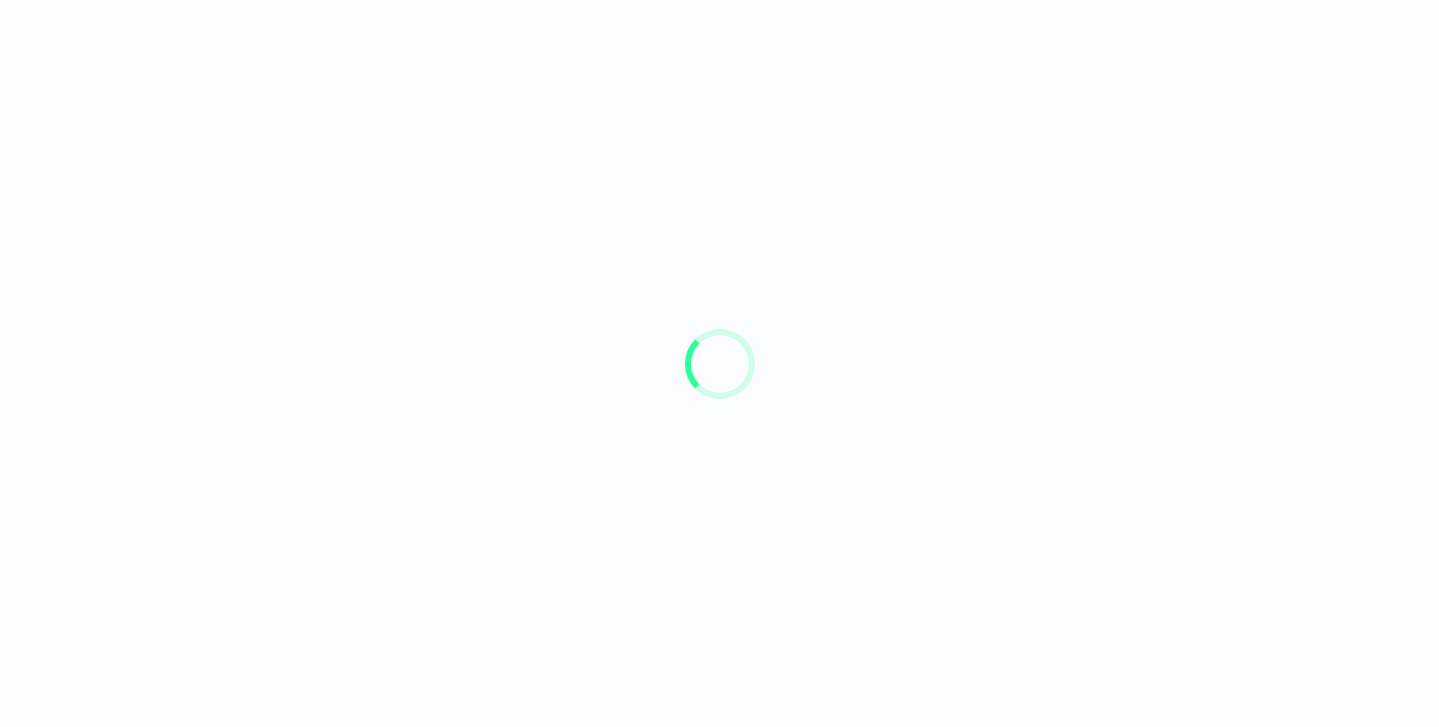 scroll, scrollTop: 0, scrollLeft: 0, axis: both 